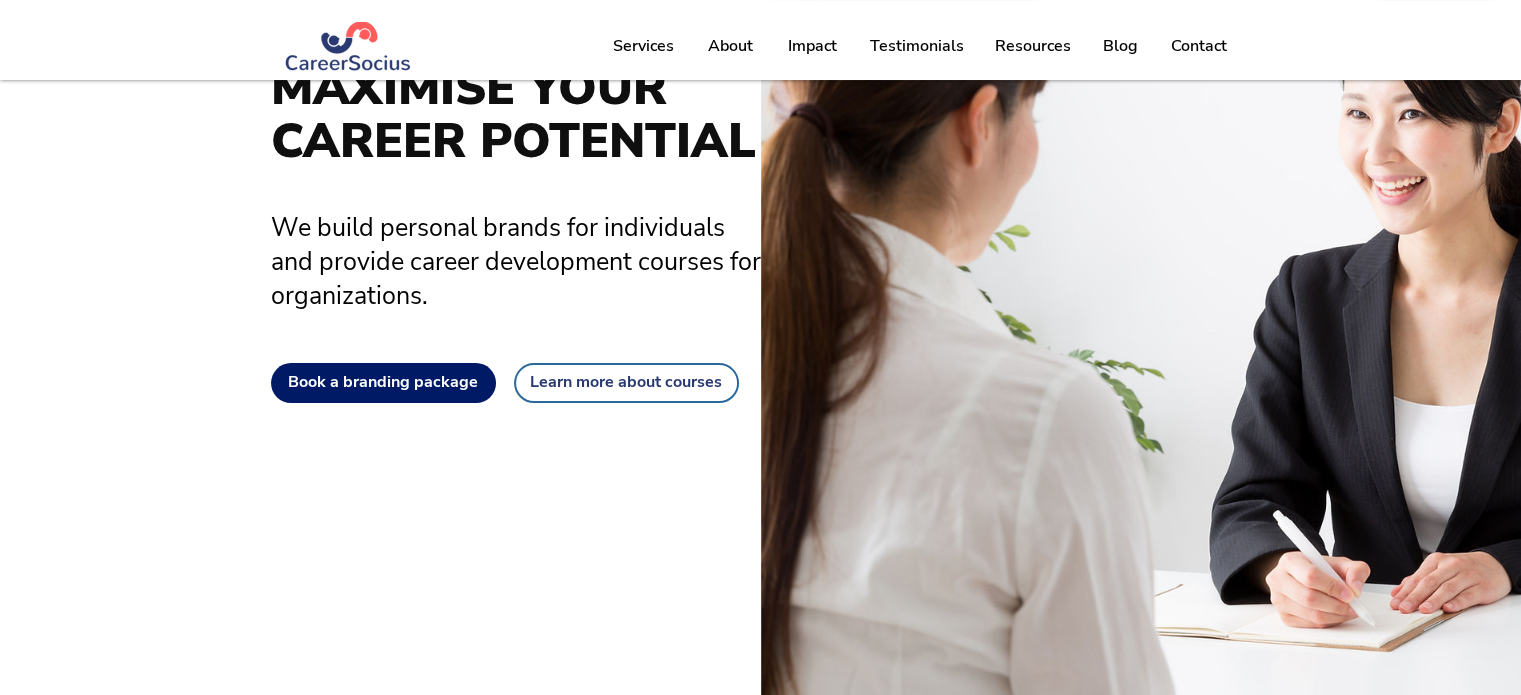 scroll, scrollTop: 182, scrollLeft: 0, axis: vertical 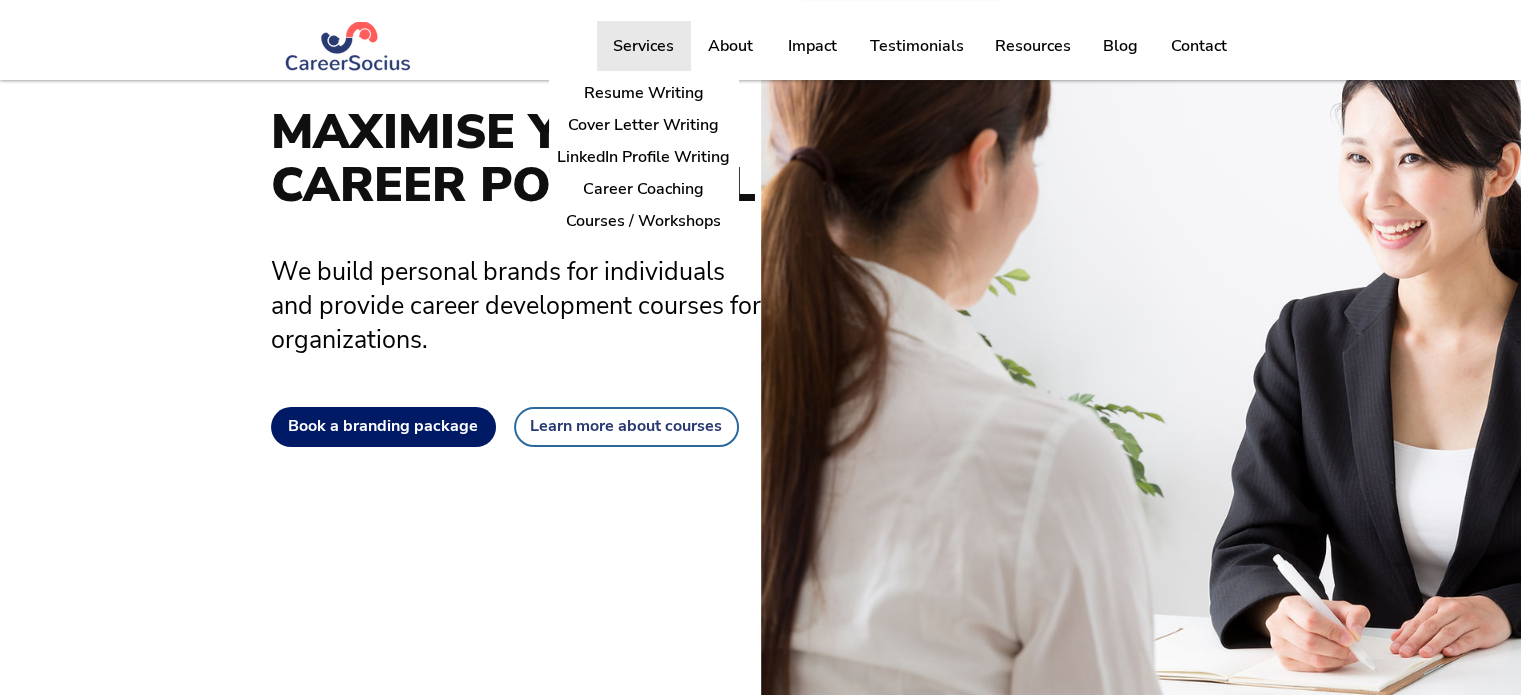 click on "Services" at bounding box center (643, 46) 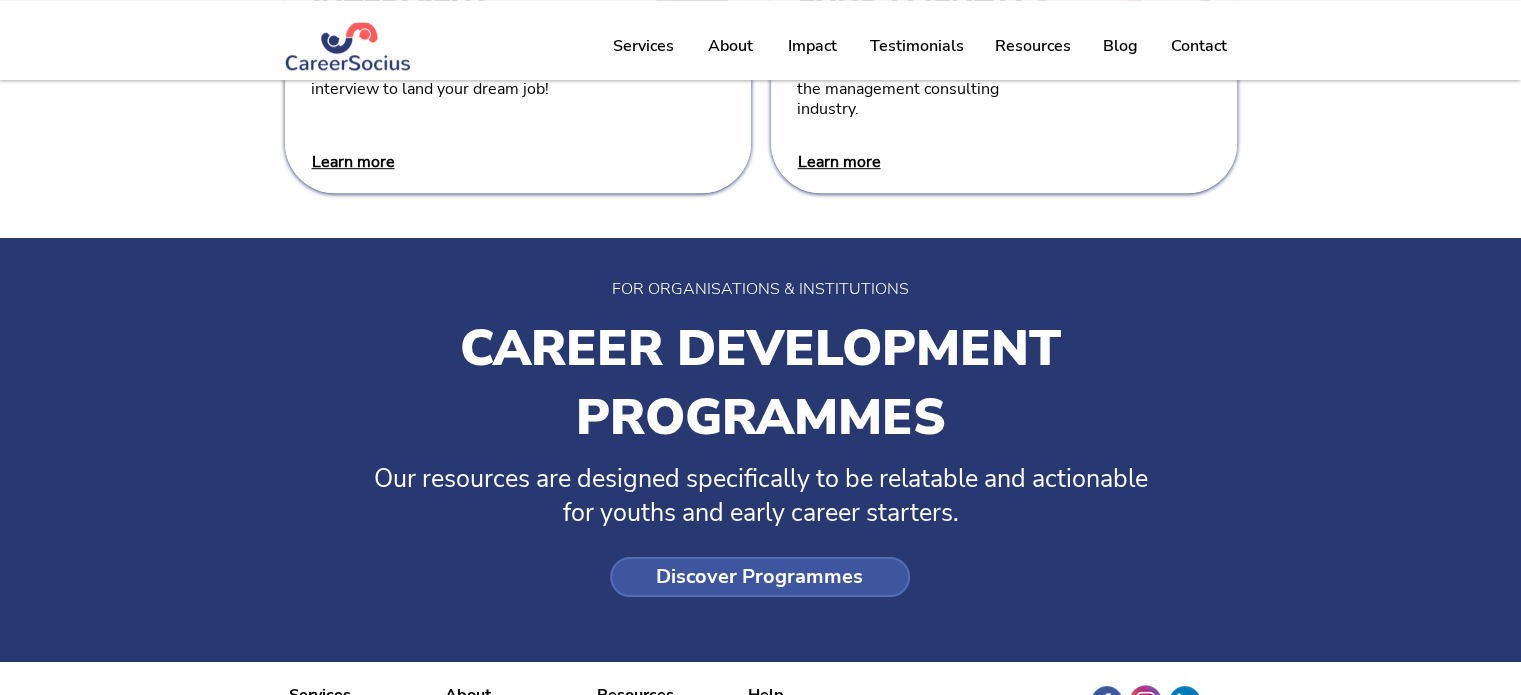 scroll, scrollTop: 1237, scrollLeft: 0, axis: vertical 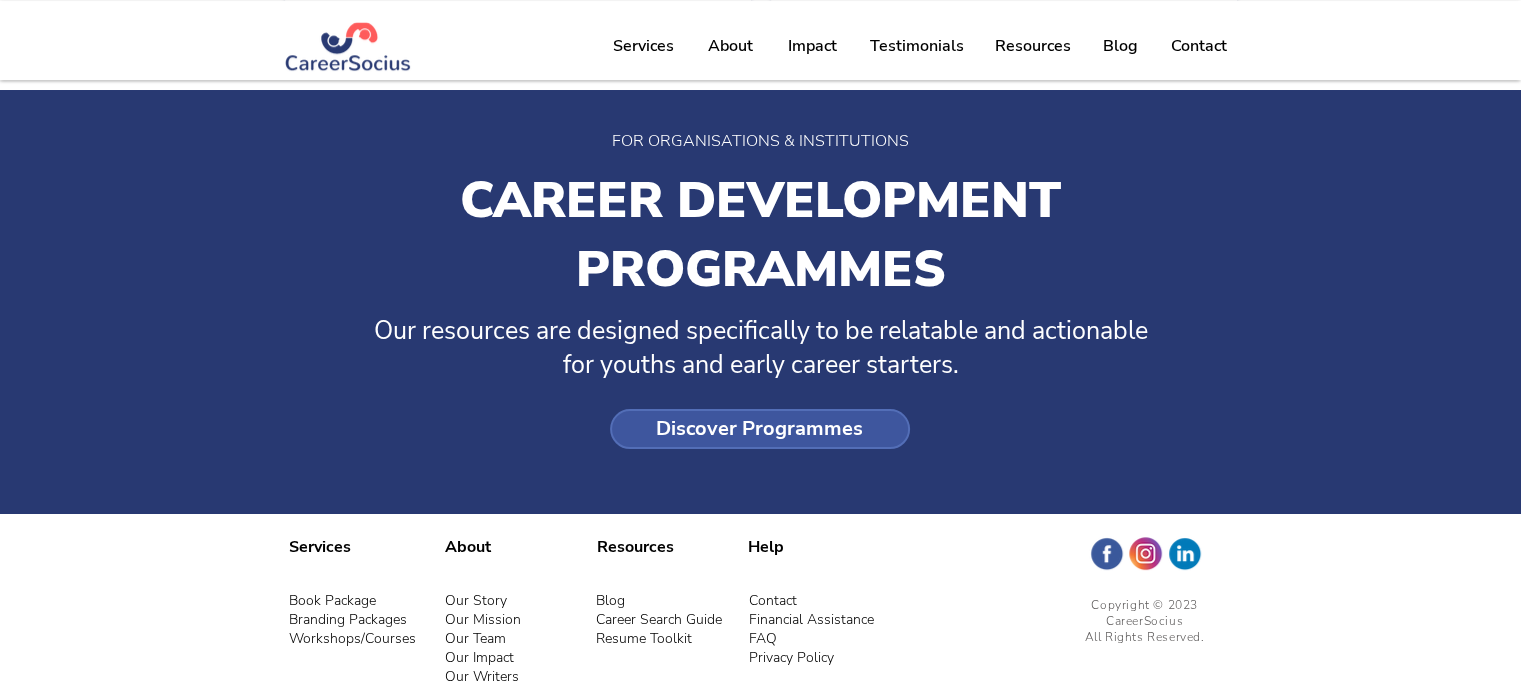 click on "Discover Programmes" at bounding box center [759, 429] 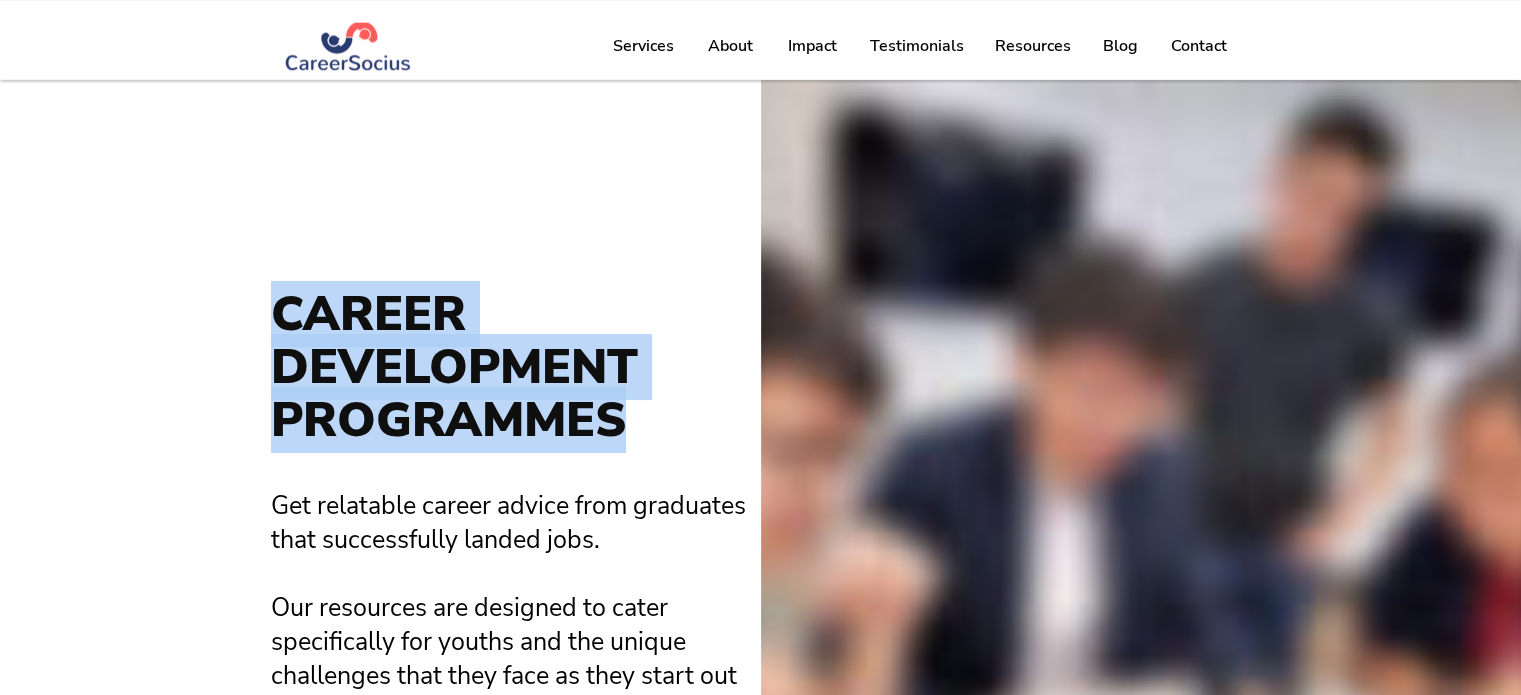 click on "CAREER DEVELOPMENT PROGRAMMES" at bounding box center [516, 367] 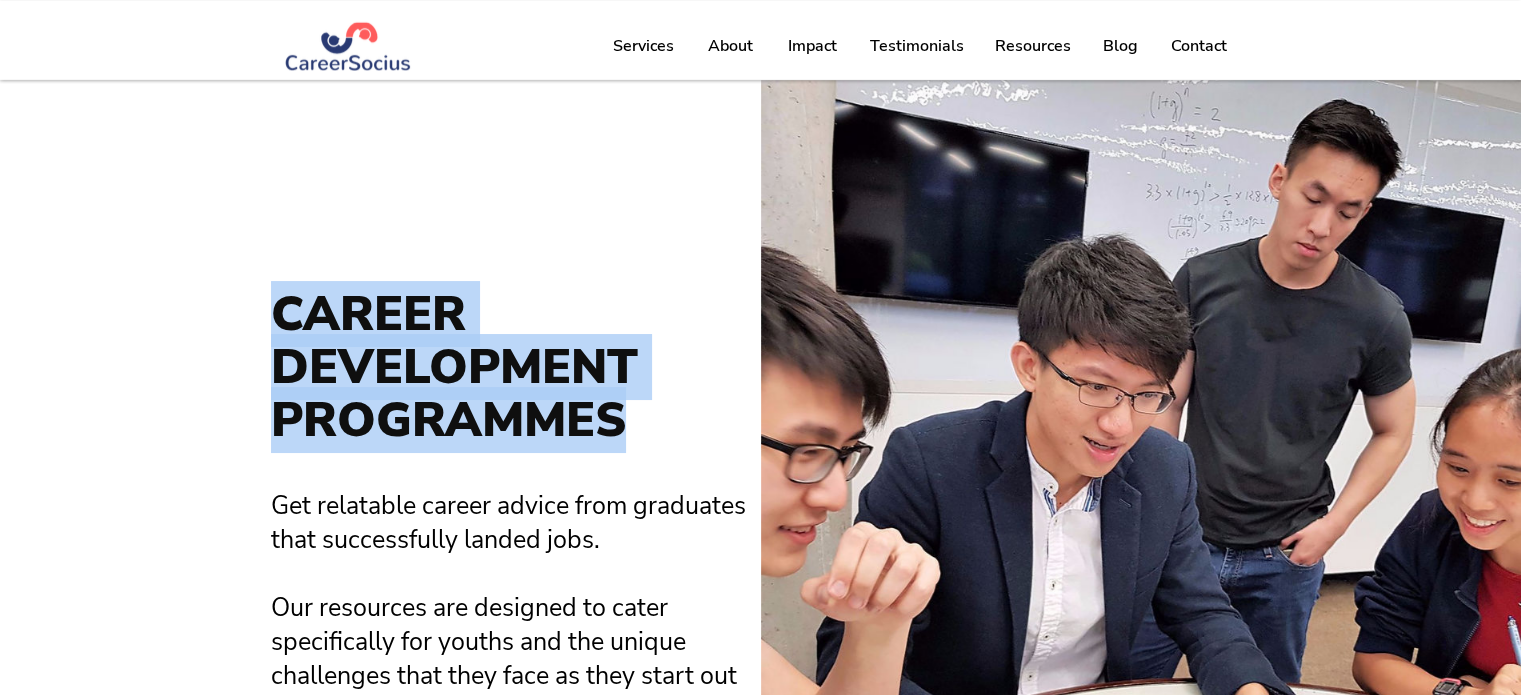 click on "CAREER DEVELOPMENT PROGRAMMES" at bounding box center [516, 367] 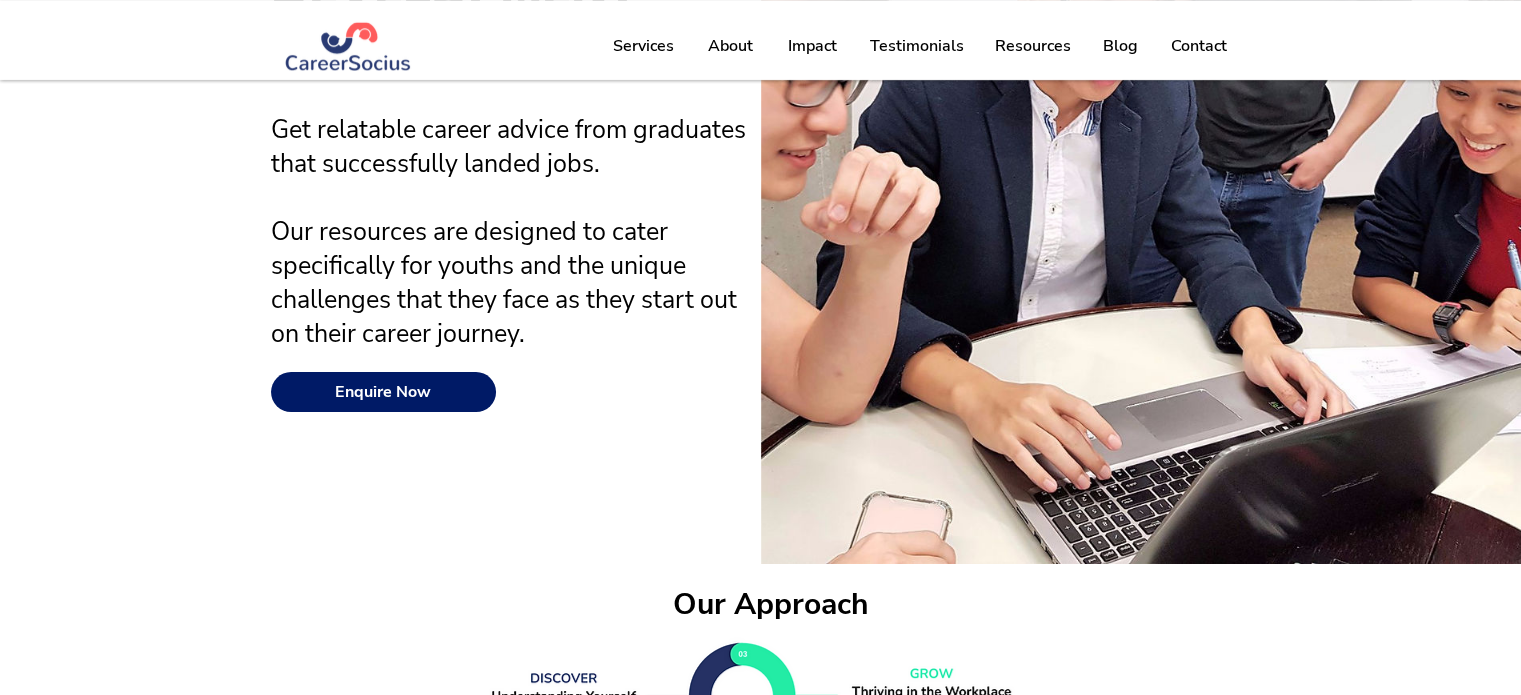 scroll, scrollTop: 0, scrollLeft: 0, axis: both 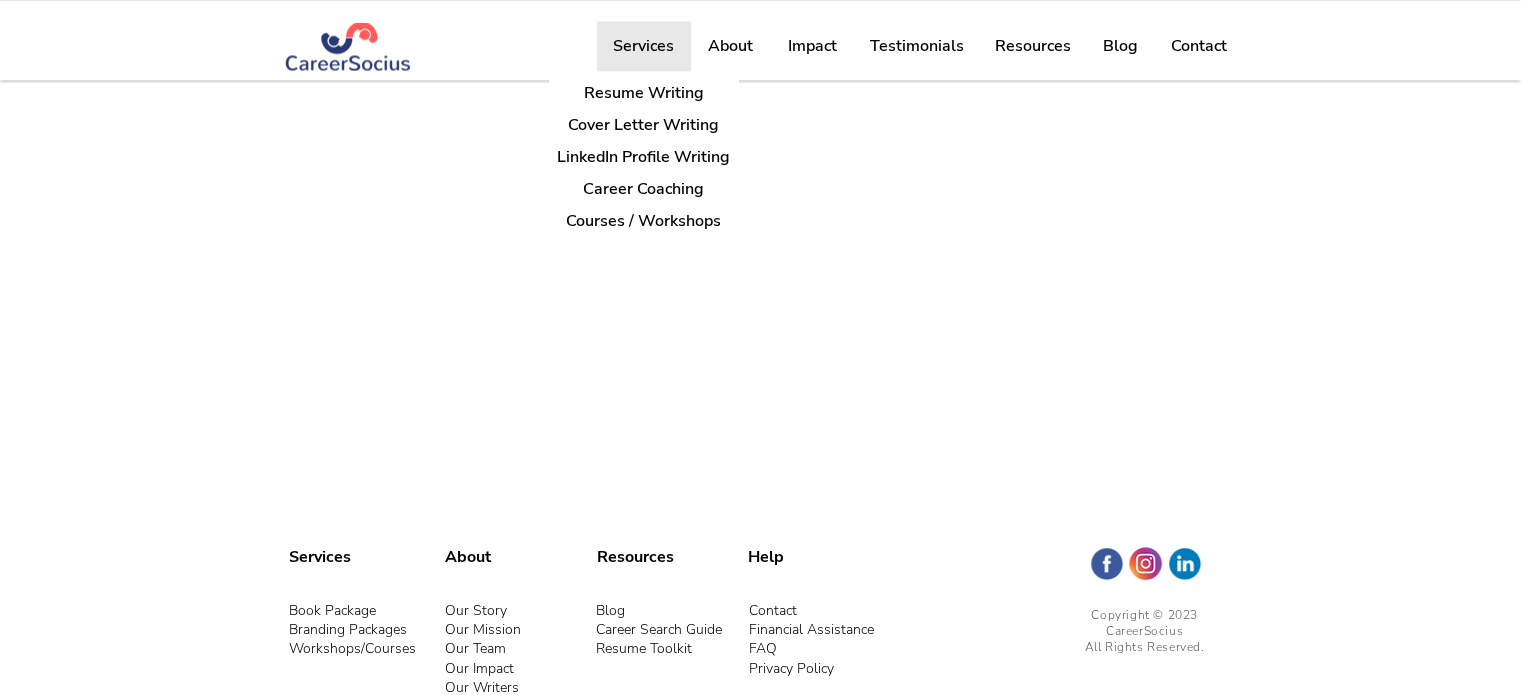 click on "Services" at bounding box center [643, 46] 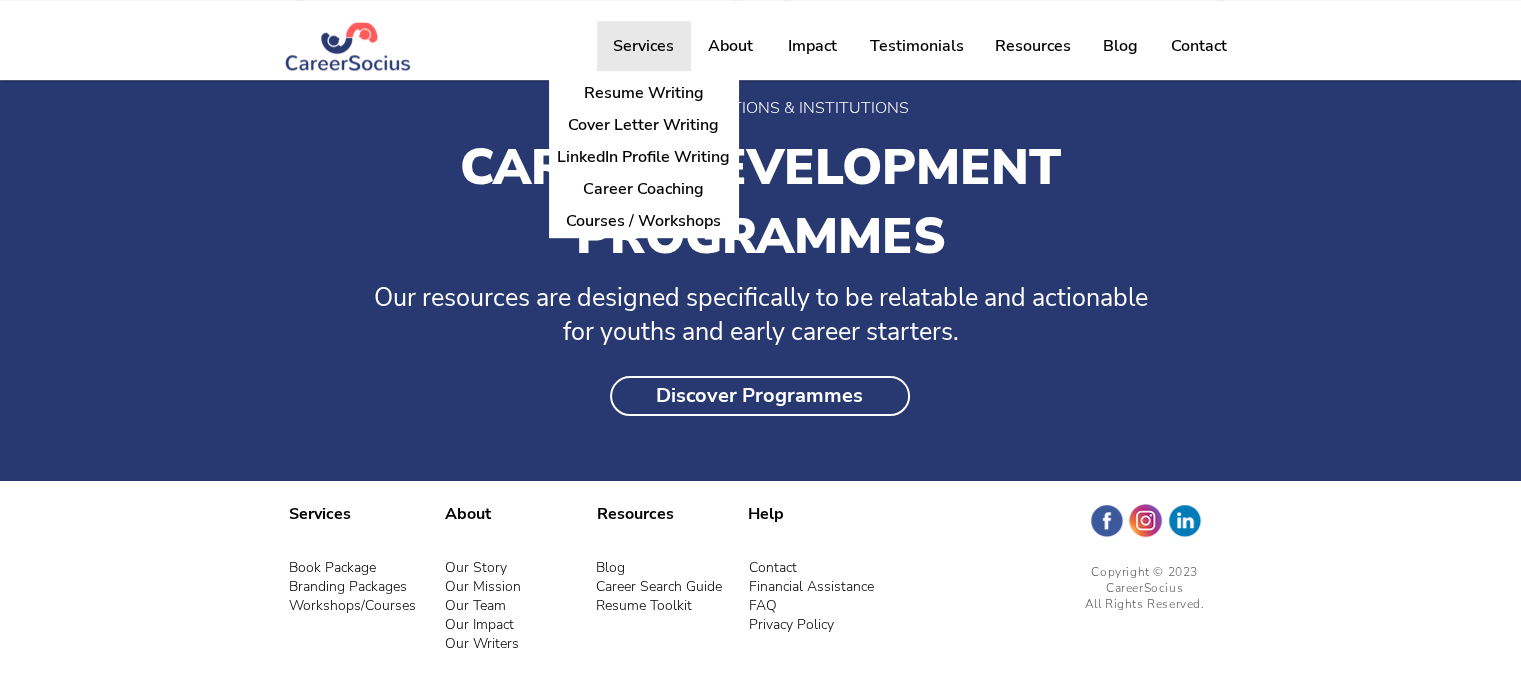 scroll, scrollTop: 0, scrollLeft: 0, axis: both 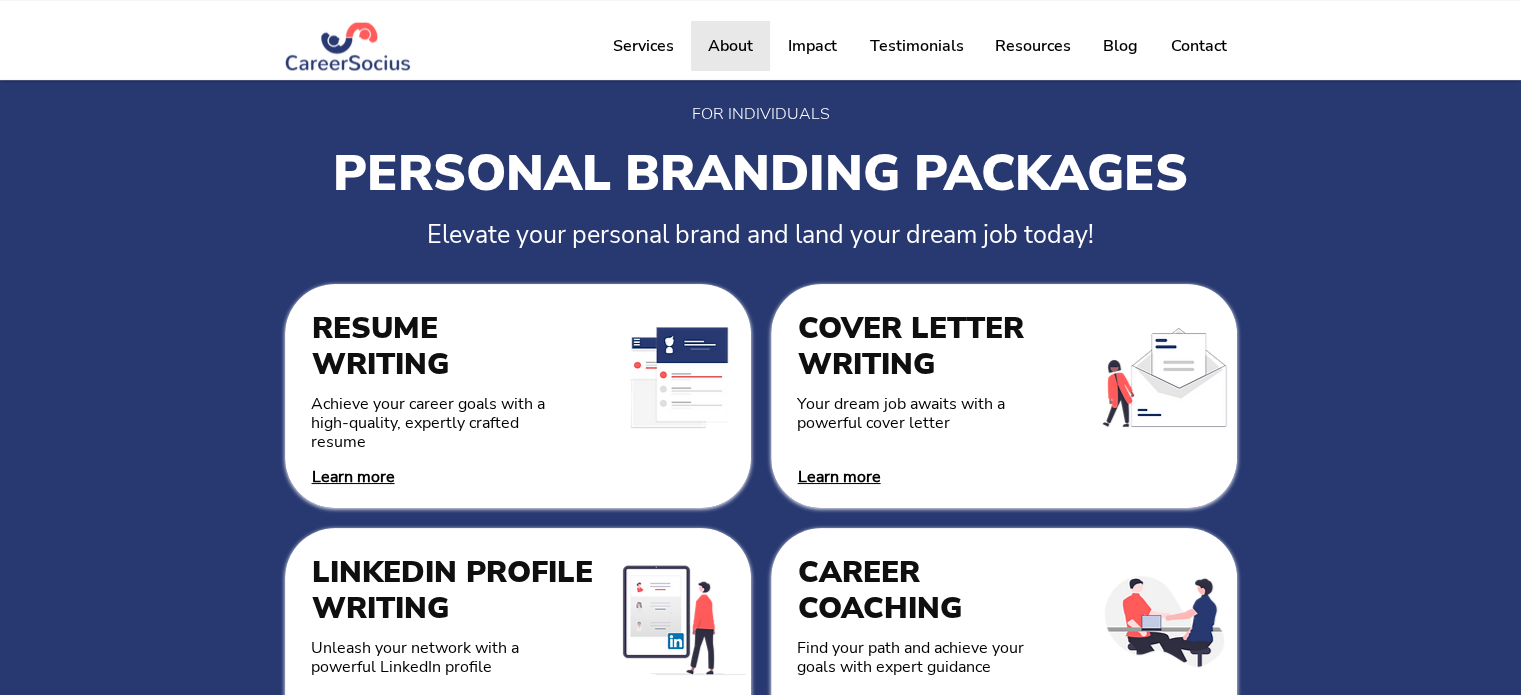 click on "About" at bounding box center [730, 46] 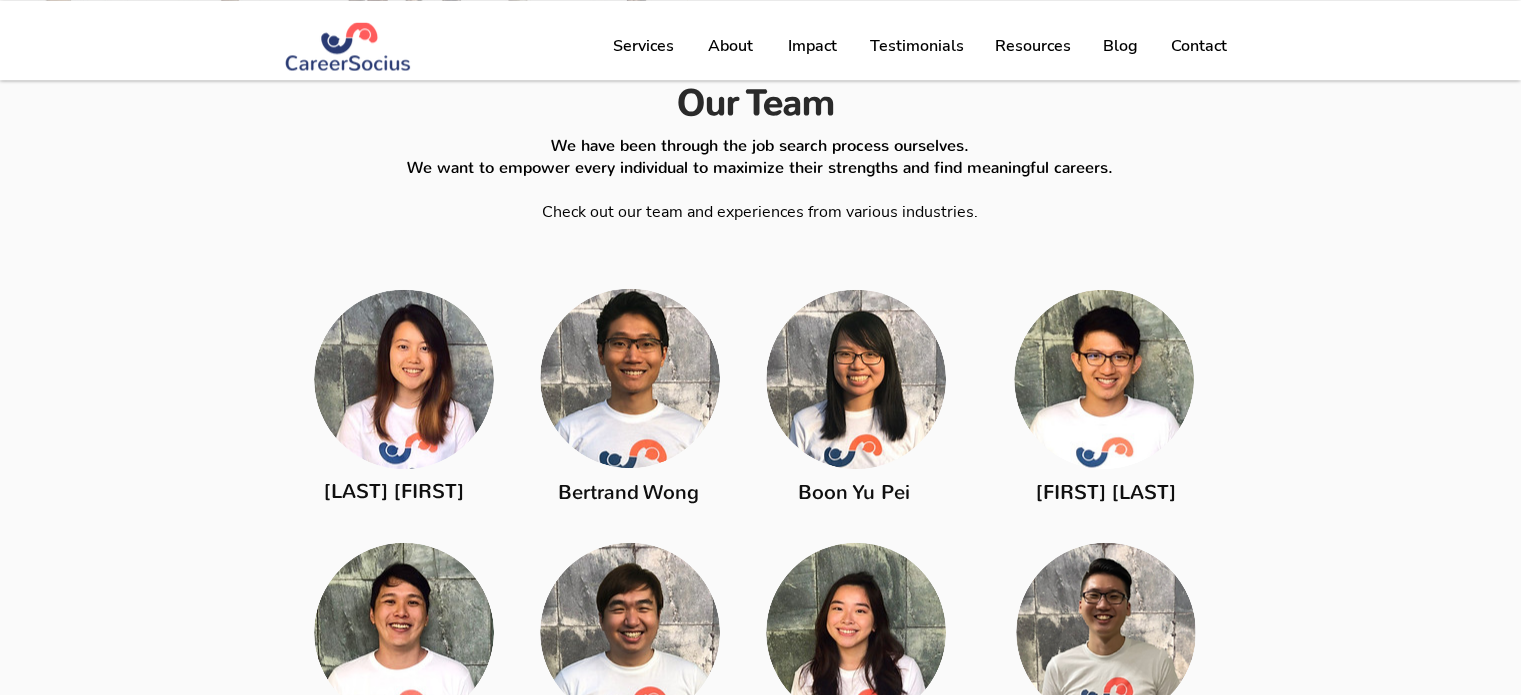 scroll, scrollTop: 2621, scrollLeft: 0, axis: vertical 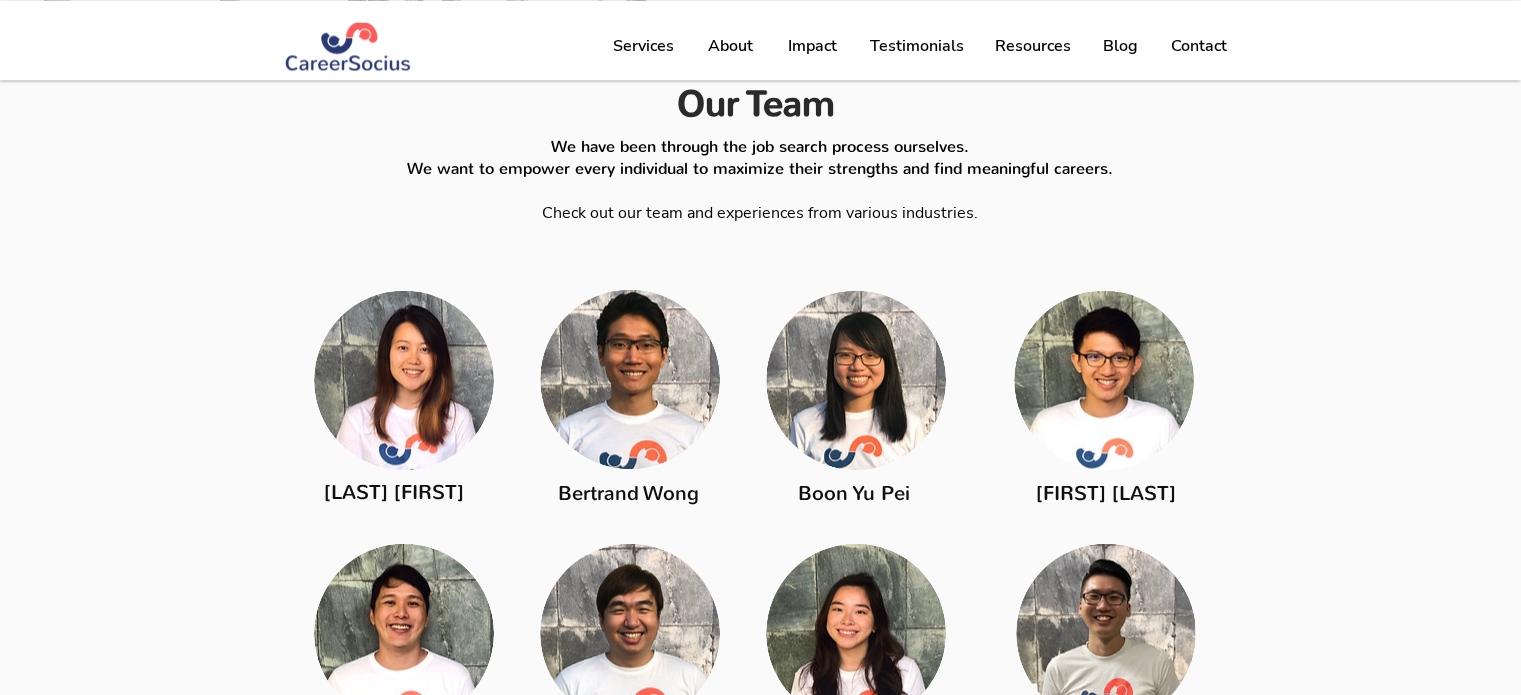 click on "Bertrand Wong" at bounding box center (628, 493) 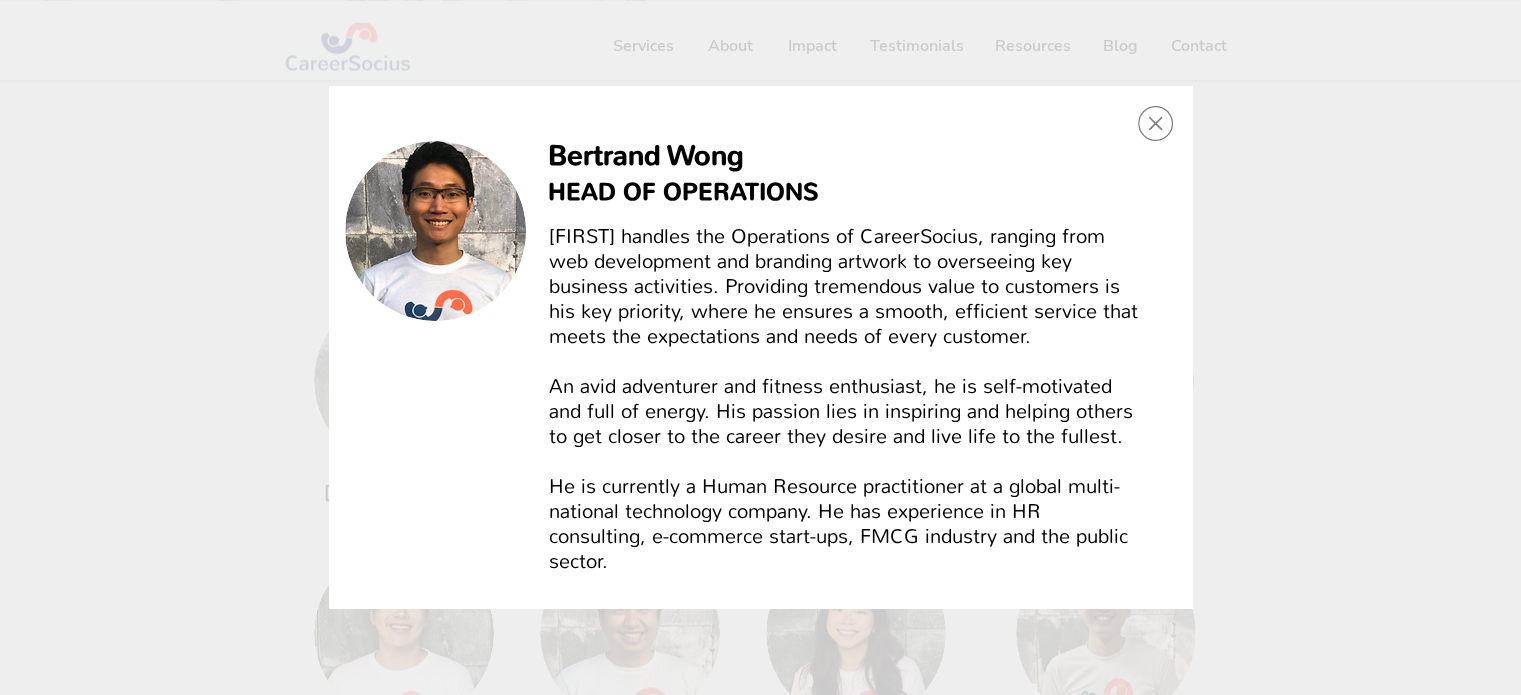 click on "An avid adventurer and fitness enthusiast, he is self-motivated and full of energy. His passion lies in inspiring and helping others to get closer to the career they desire and live life to the fullest." at bounding box center (843, 286) 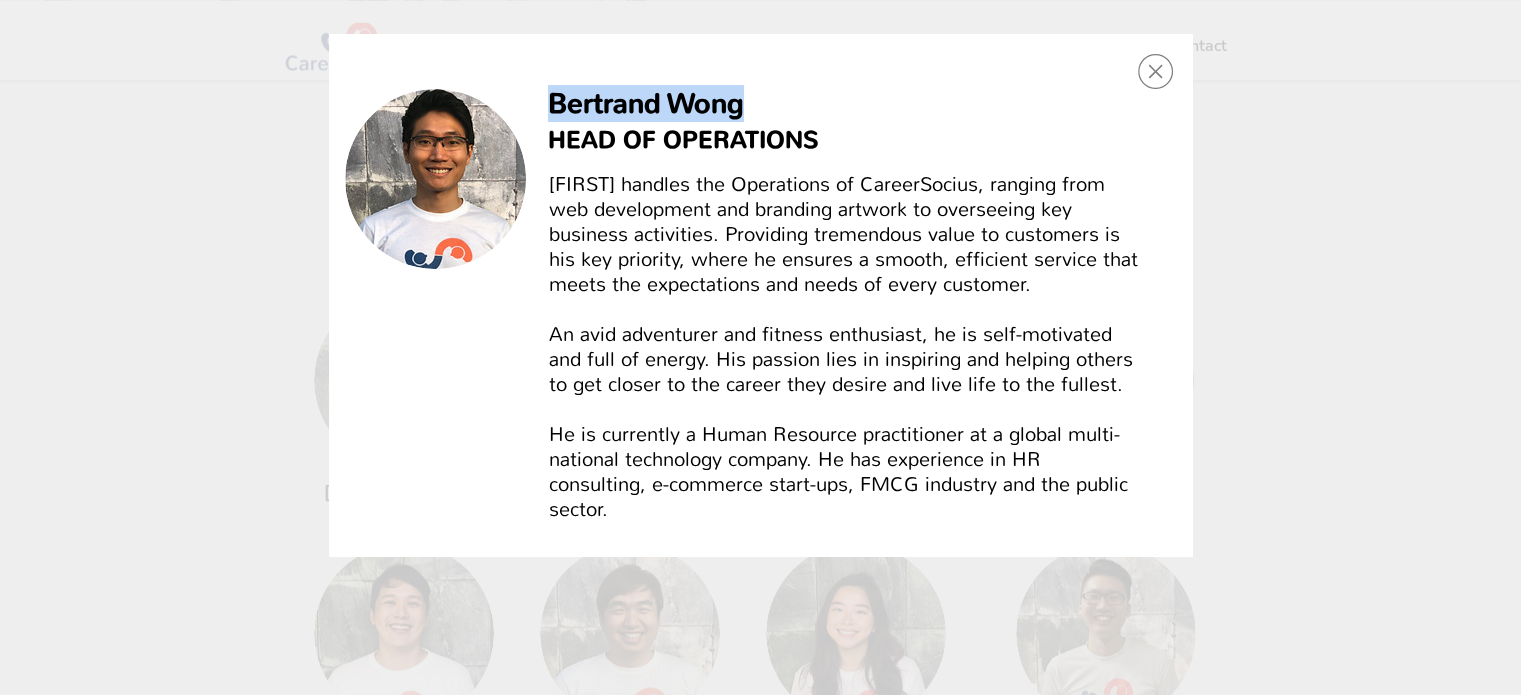 drag, startPoint x: 547, startPoint y: 102, endPoint x: 790, endPoint y: 105, distance: 243.01852 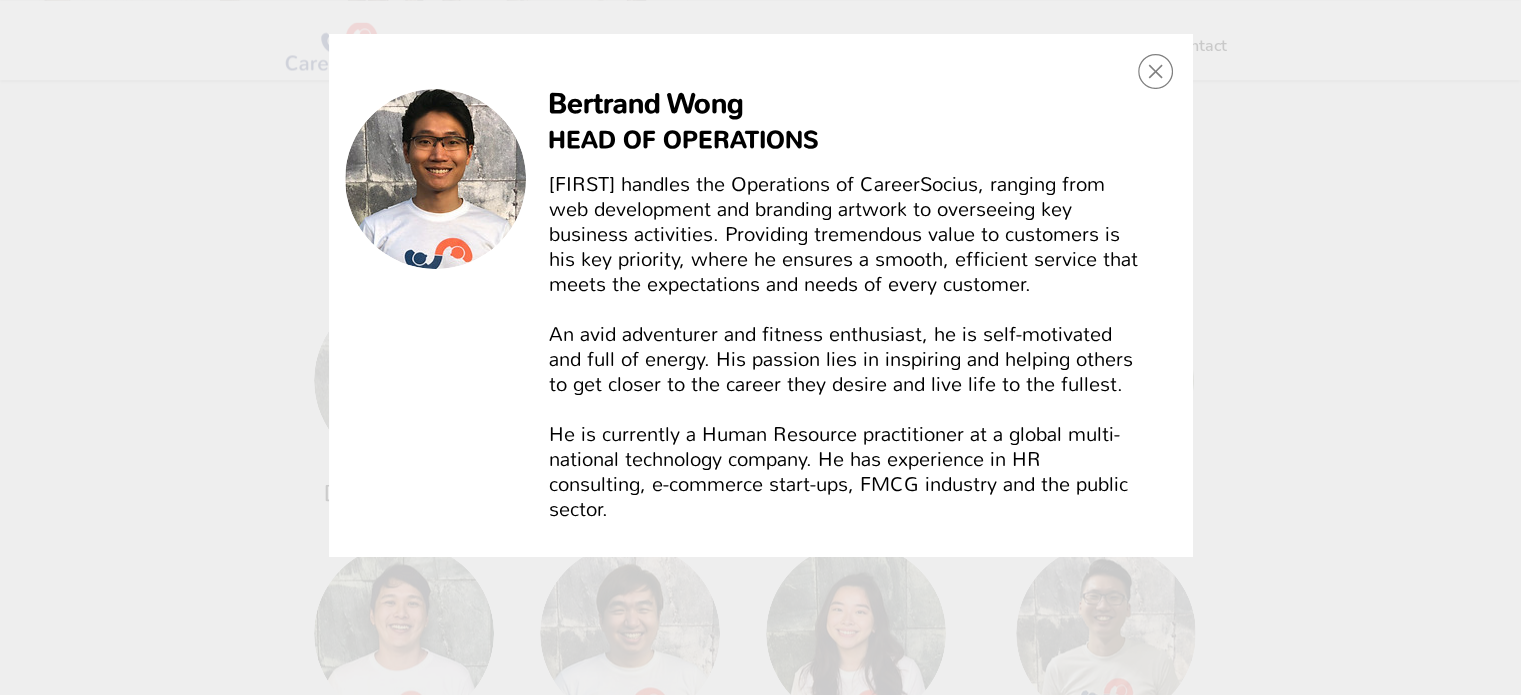 click at bounding box center [1155, 71] 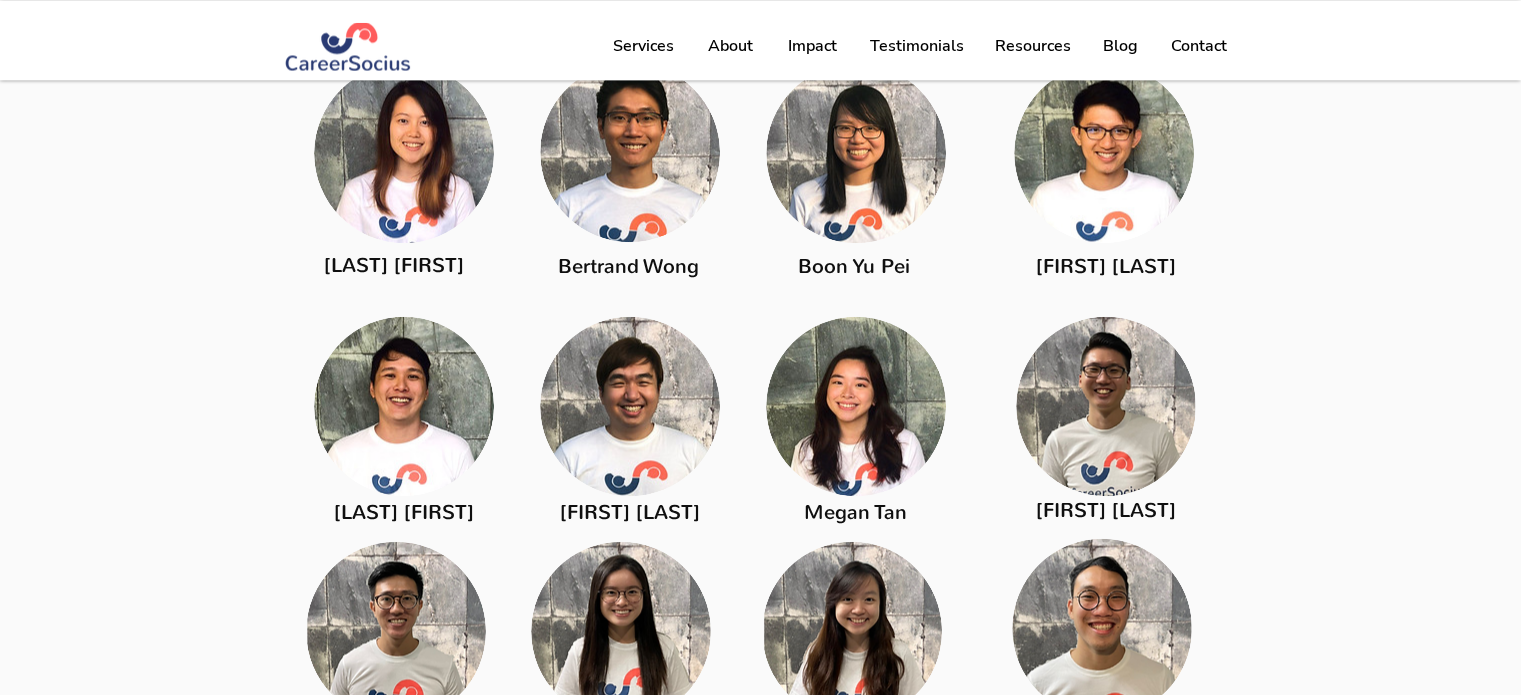 scroll, scrollTop: 2809, scrollLeft: 0, axis: vertical 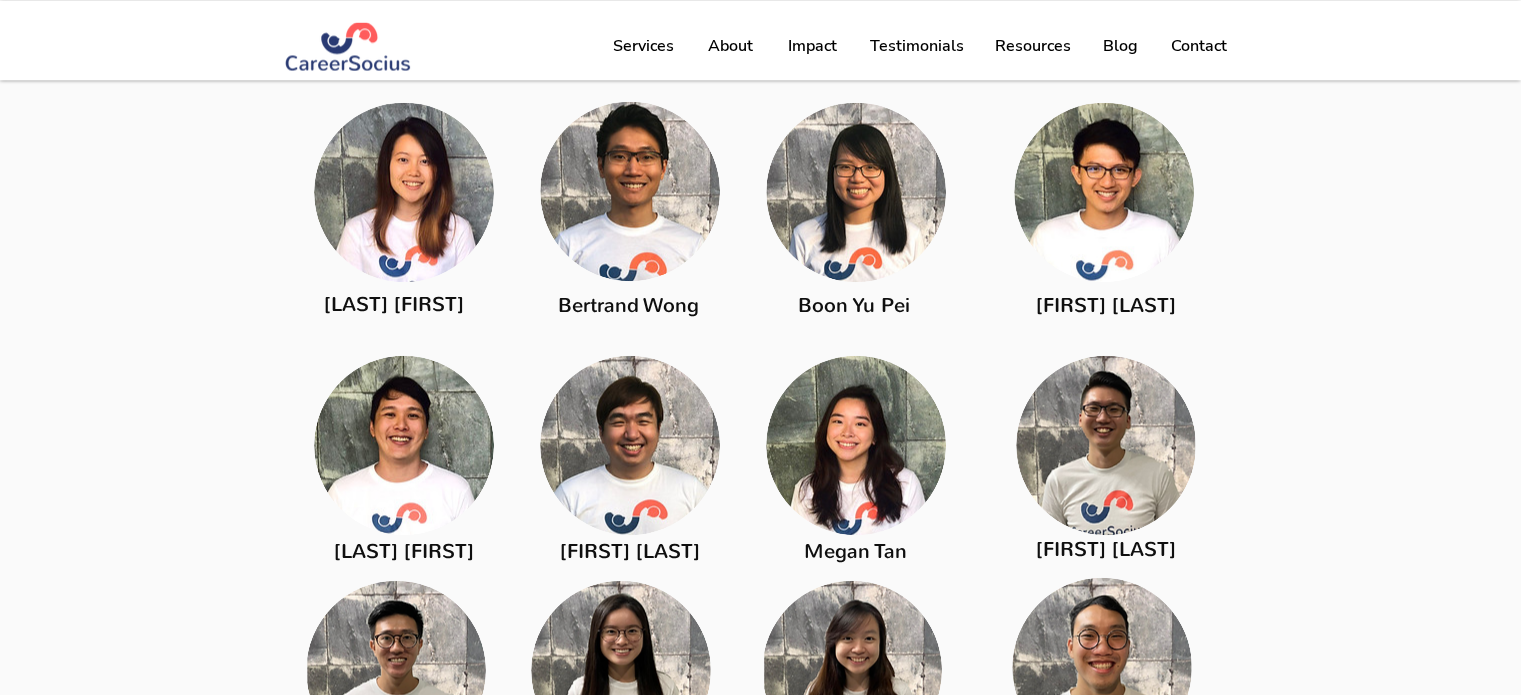 click at bounding box center [856, 192] 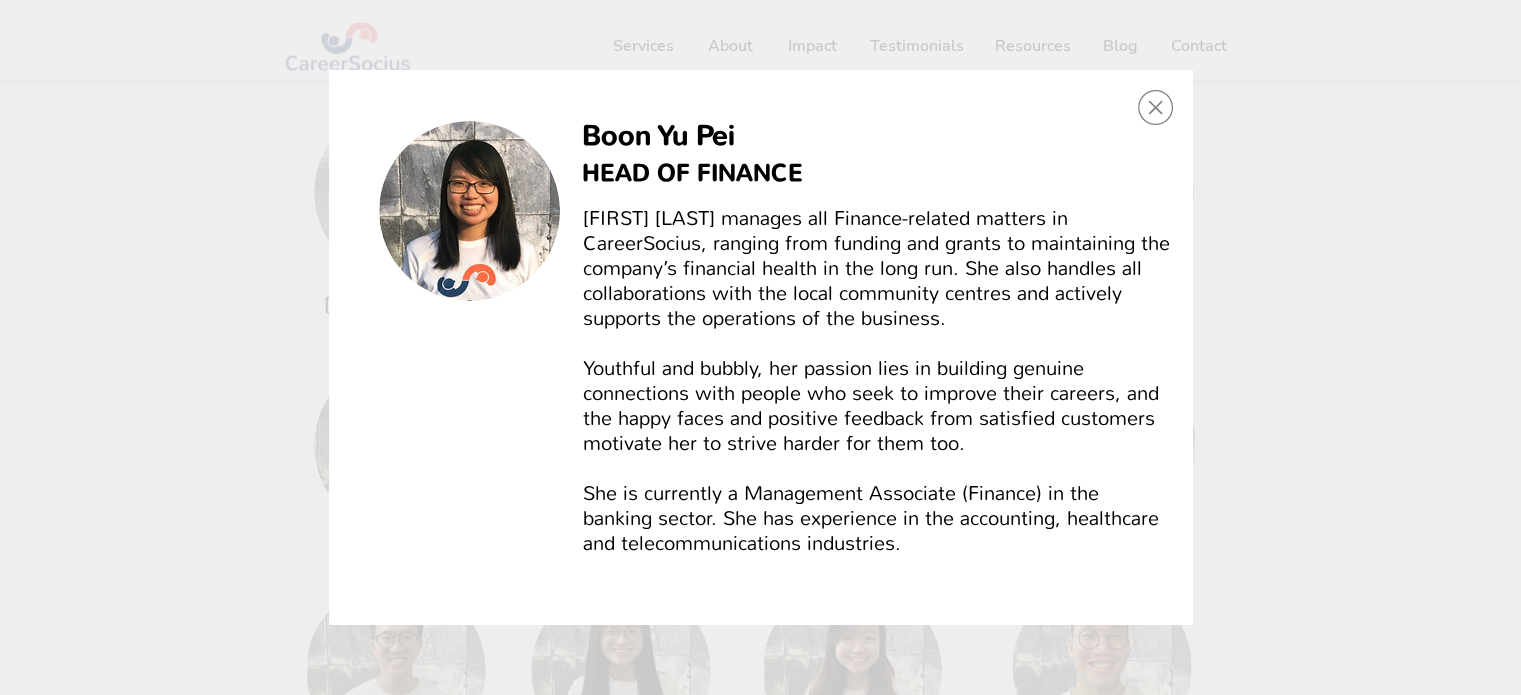 click on "Boon Yu Pei" at bounding box center (658, 135) 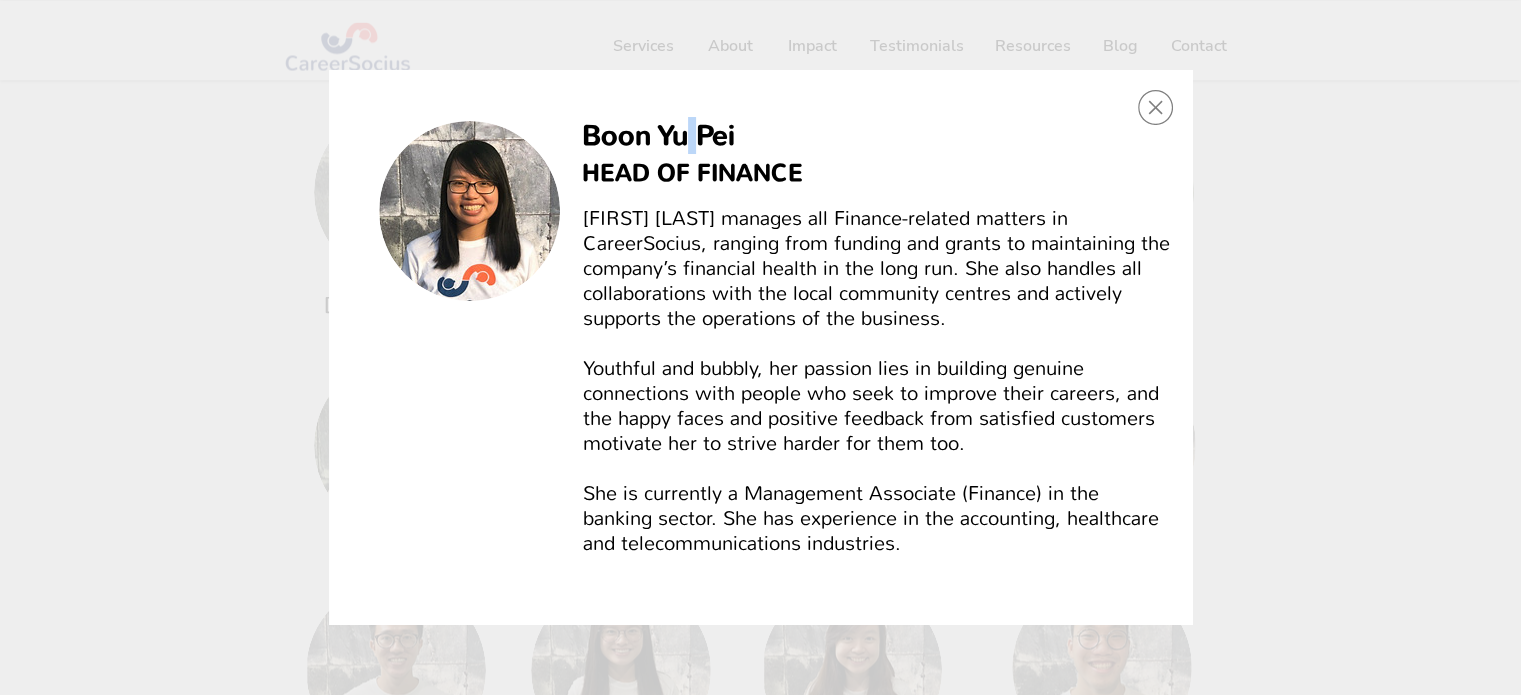click on "Boon Yu Pei" at bounding box center (658, 135) 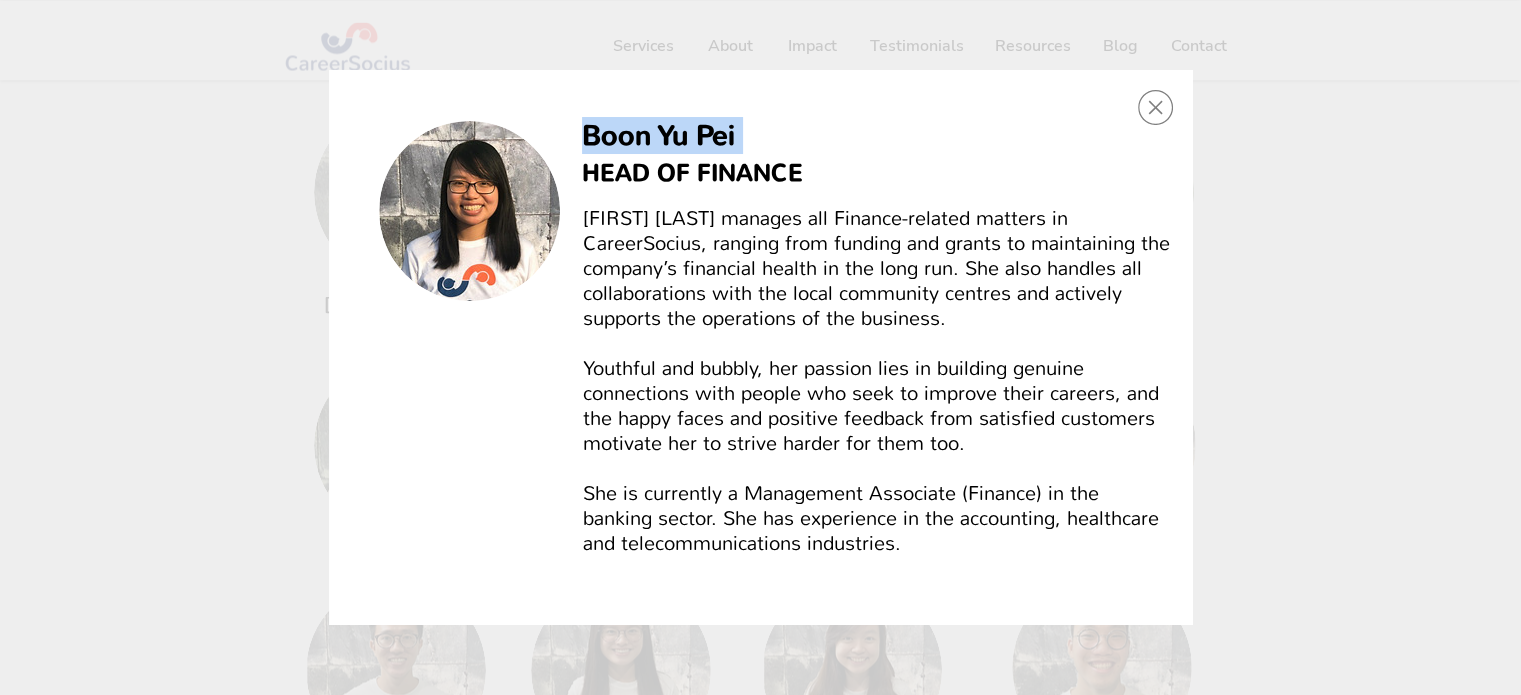 click on "Boon Yu Pei" at bounding box center (658, 135) 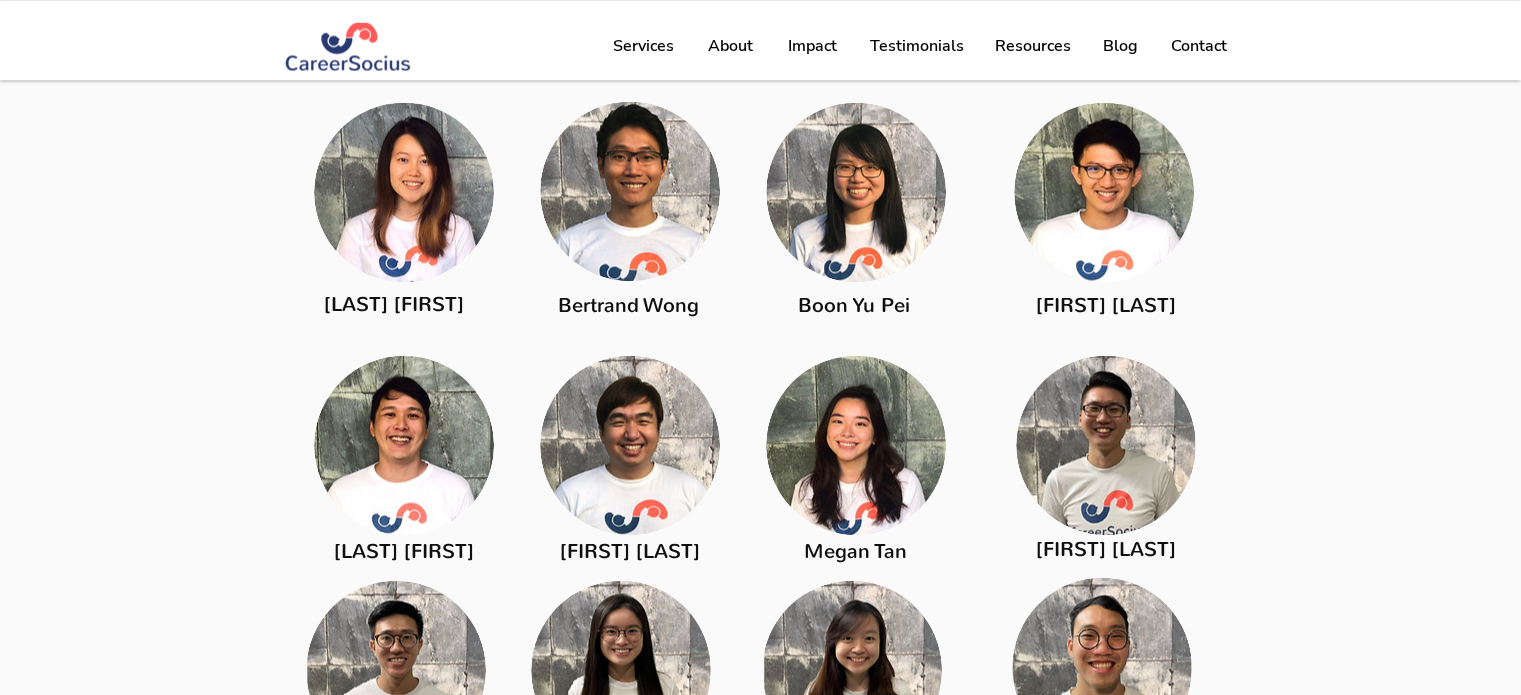 click at bounding box center [1104, 192] 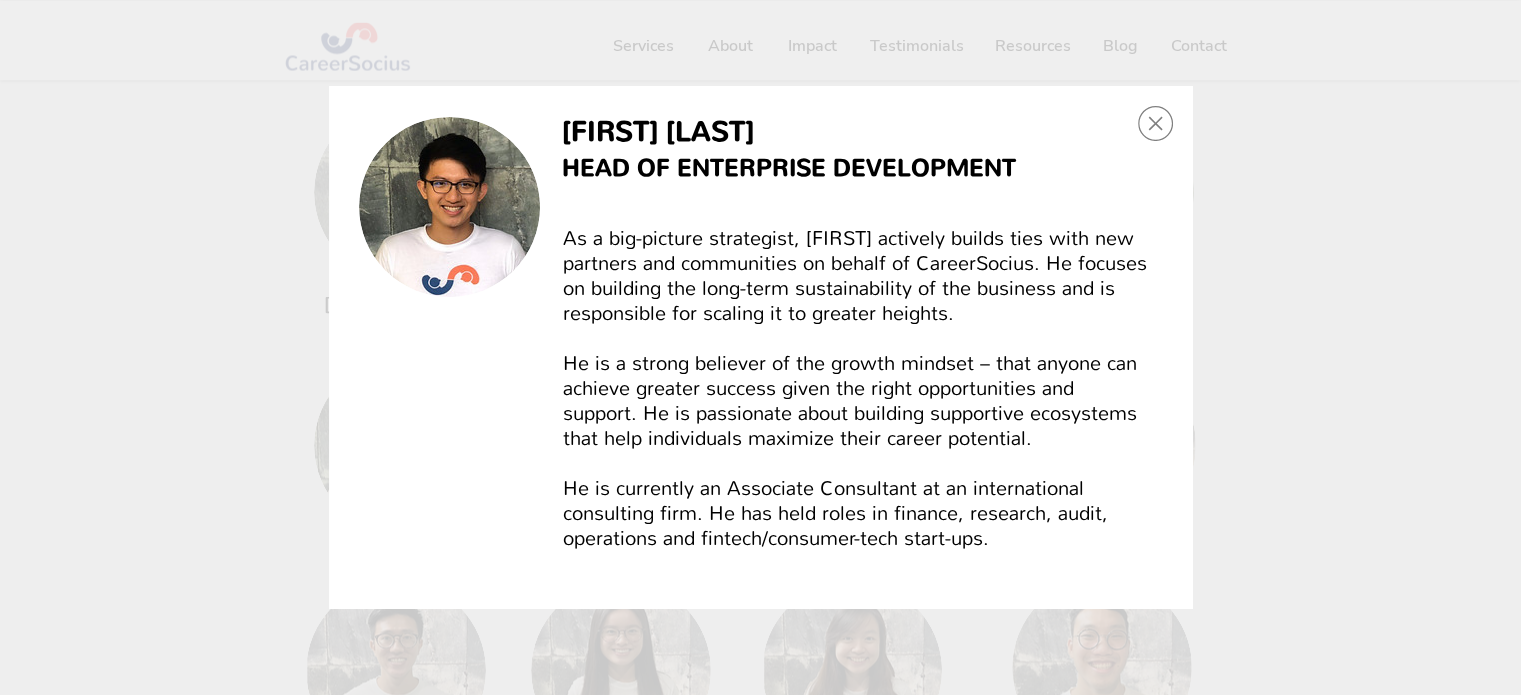 click on "[FIRST] [LAST]" at bounding box center (658, 131) 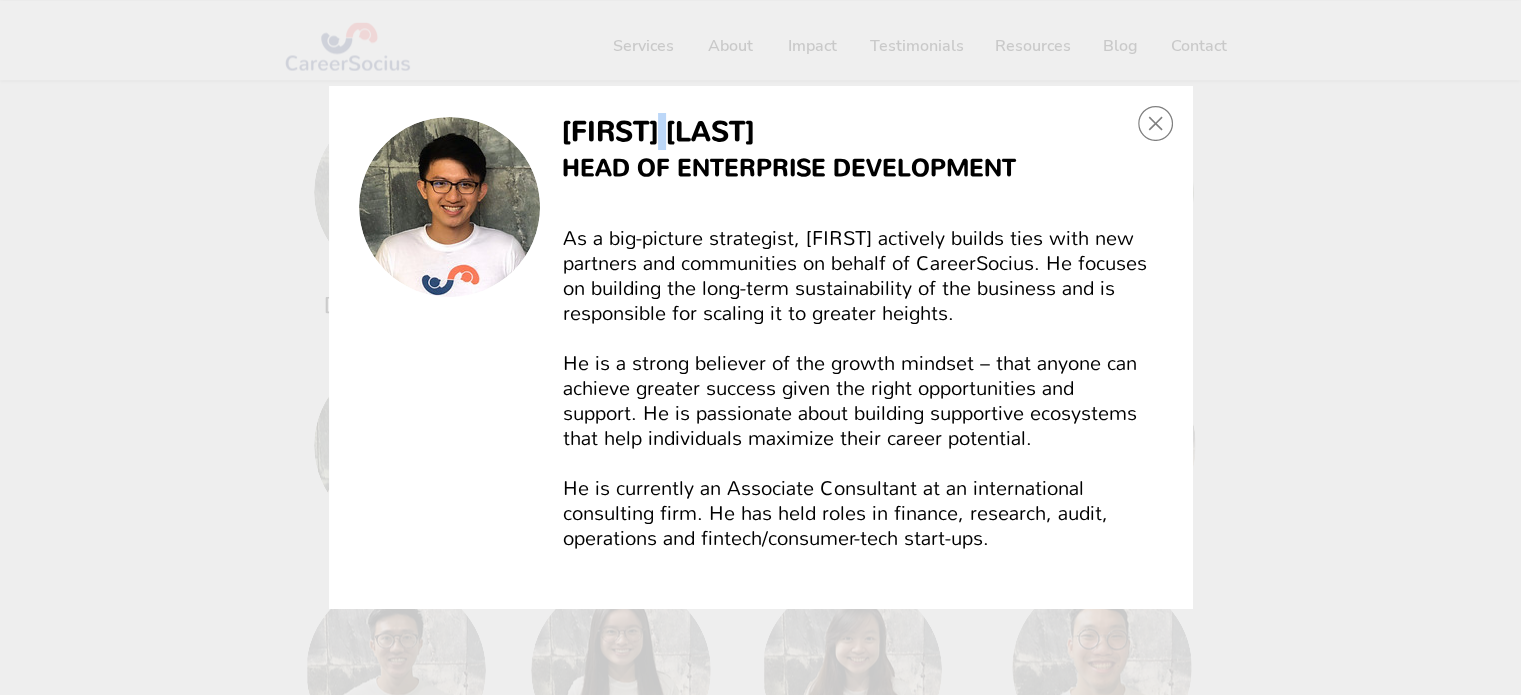 click on "[FIRST] [LAST]" at bounding box center (658, 131) 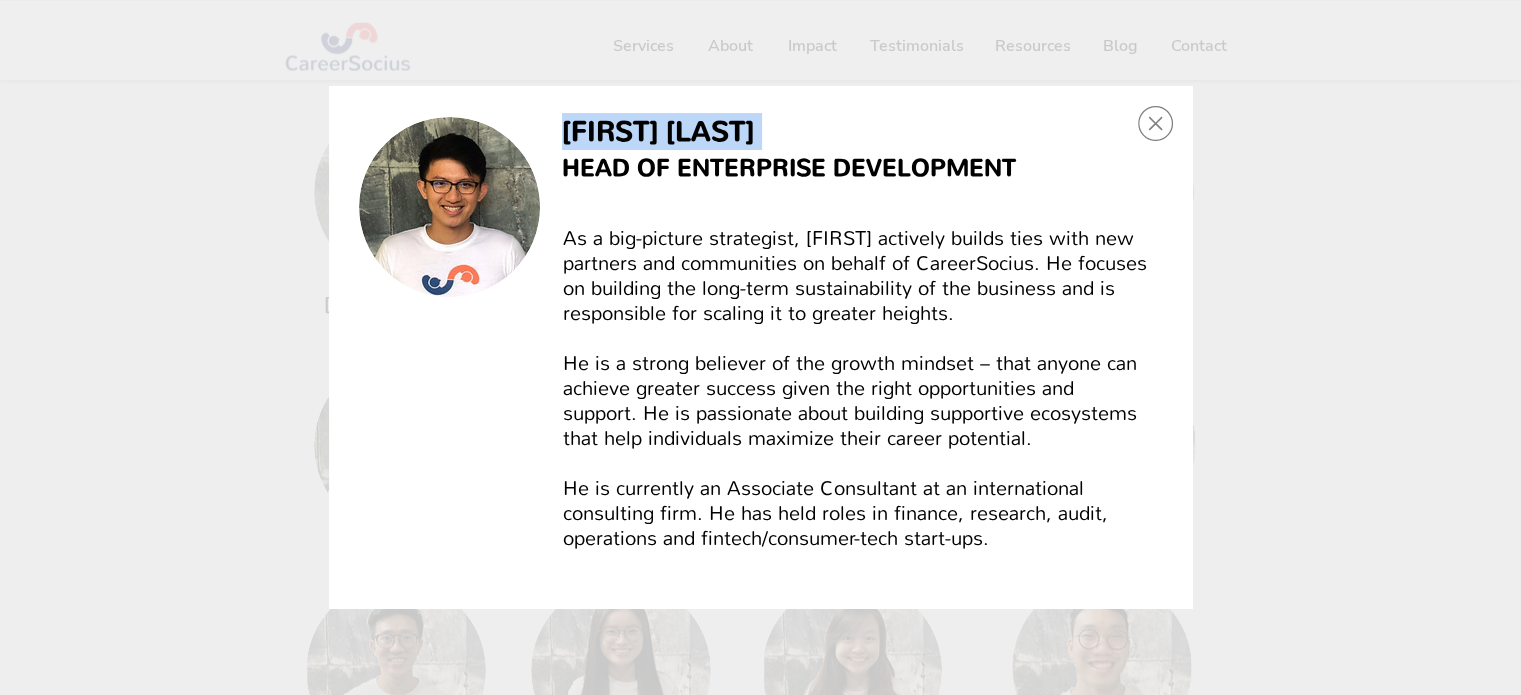 click on "[FIRST] [LAST]" at bounding box center [658, 131] 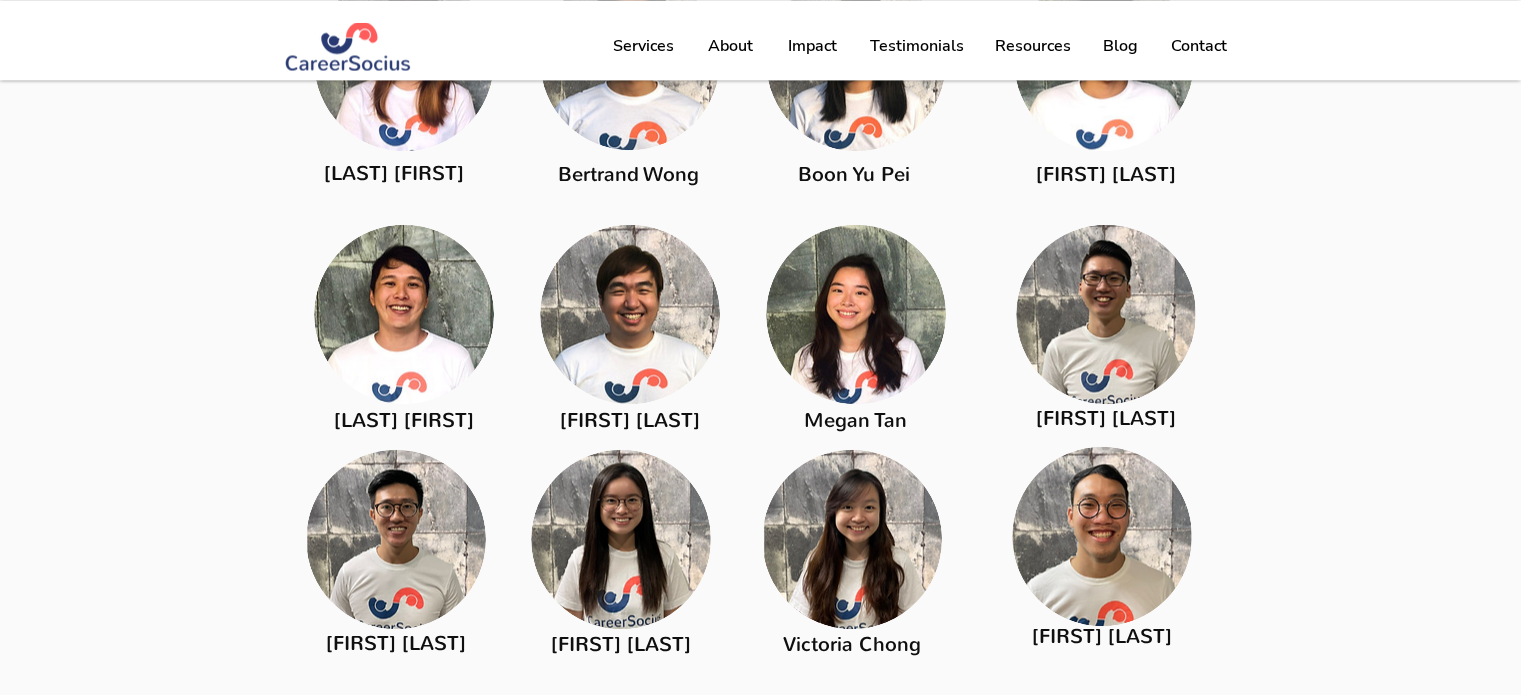 scroll, scrollTop: 2855, scrollLeft: 0, axis: vertical 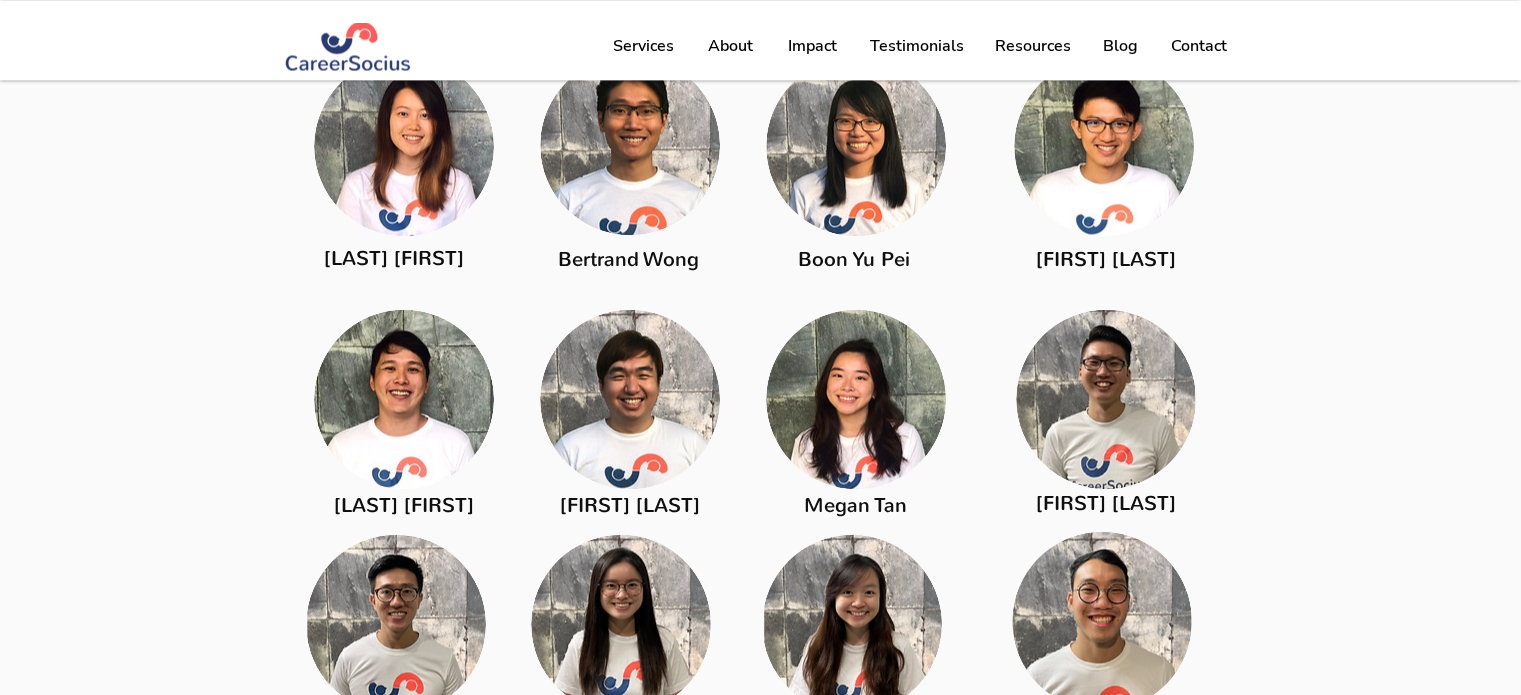 click at bounding box center (630, 399) 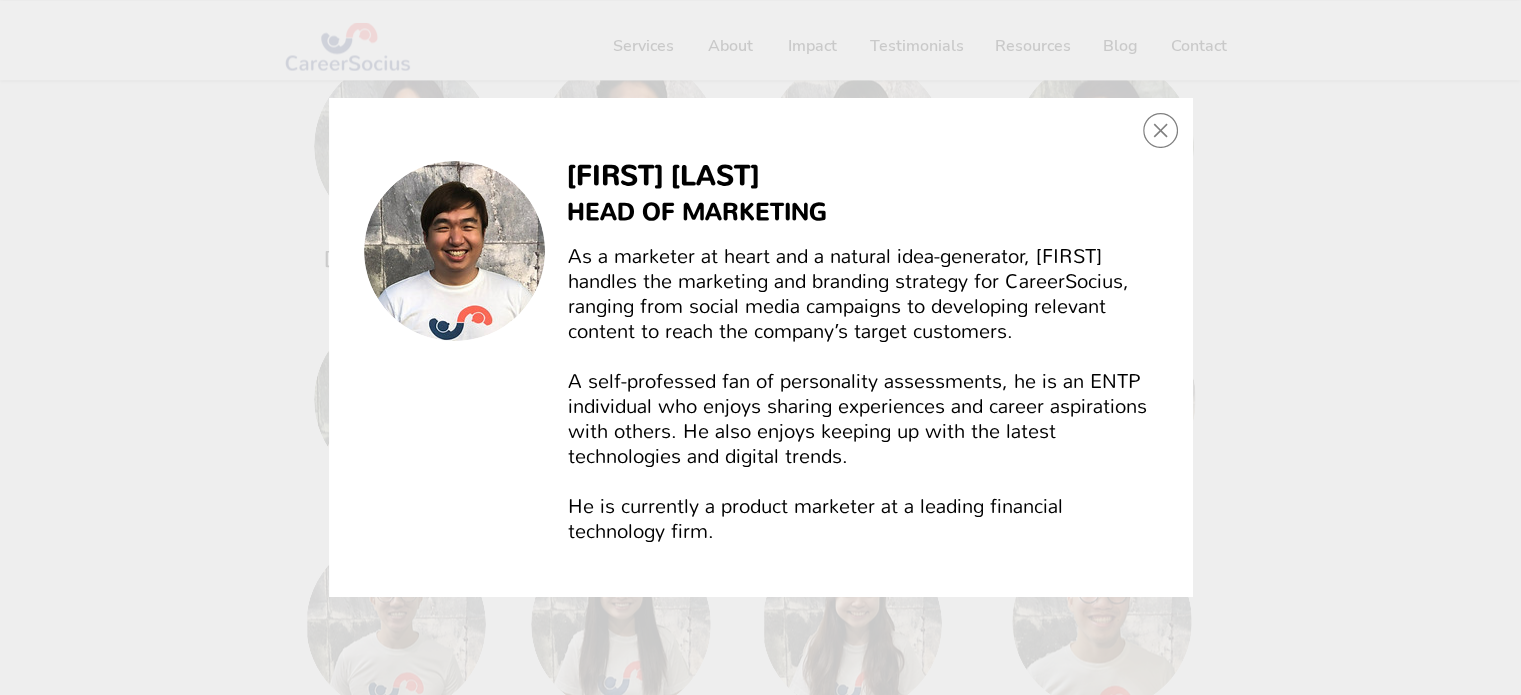 click on "[FIRST] [LAST]" at bounding box center [663, 175] 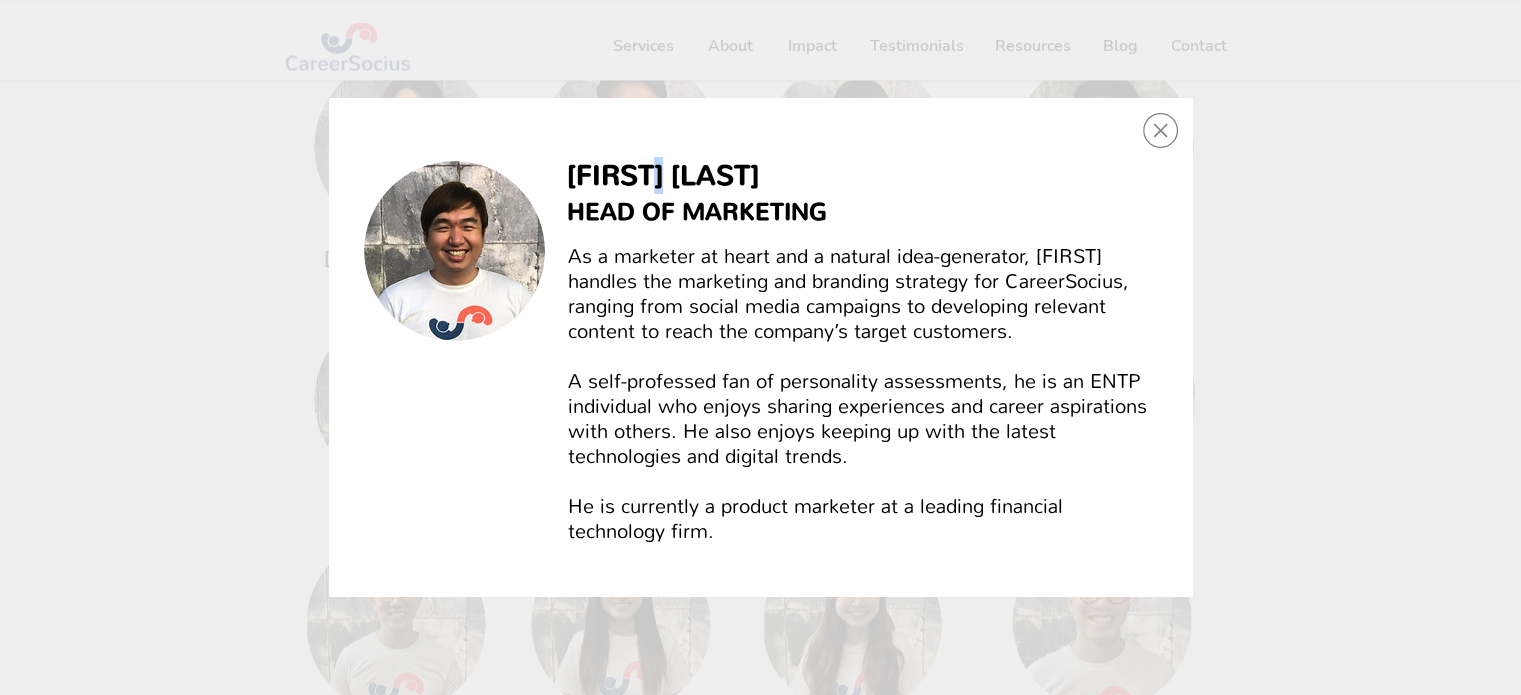 click on "[FIRST] [LAST]" at bounding box center [663, 175] 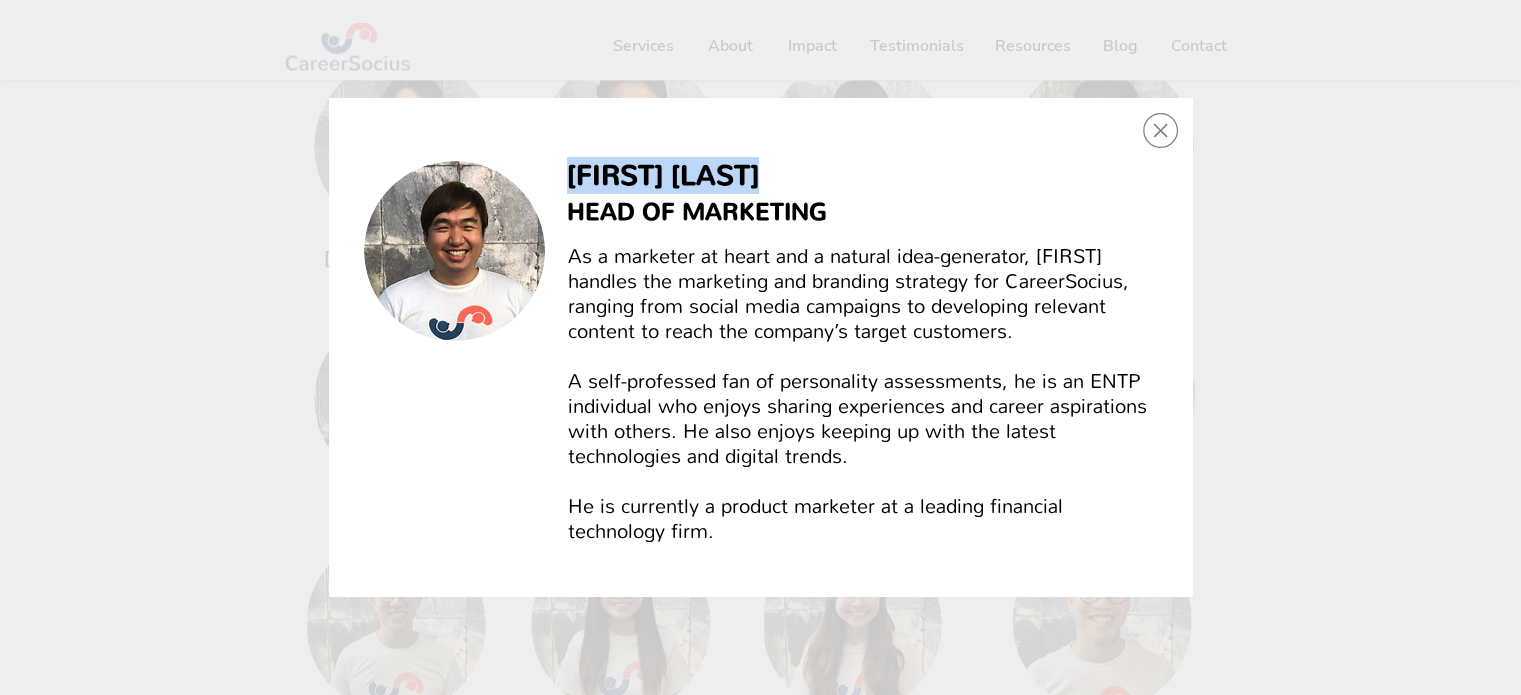 click on "[FIRST] [LAST]" at bounding box center (663, 175) 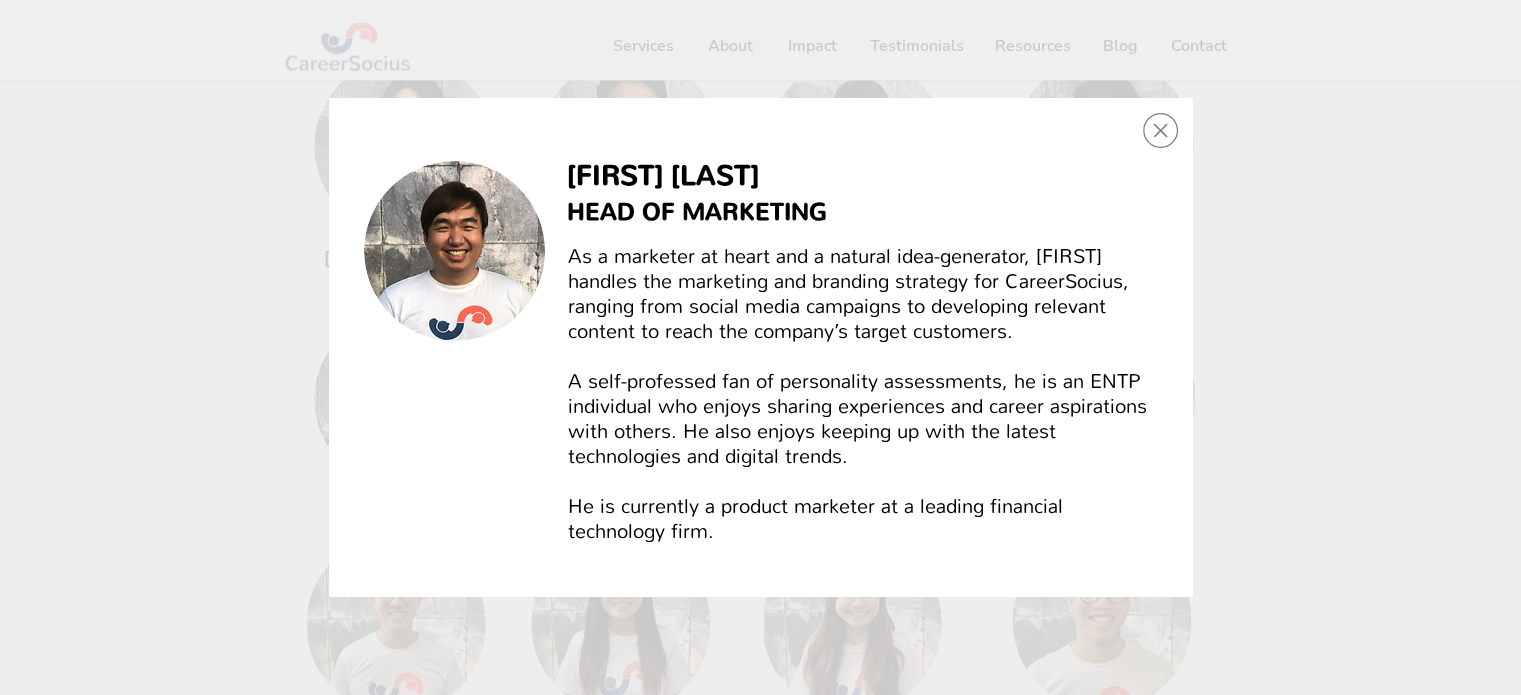 click at bounding box center [1160, 130] 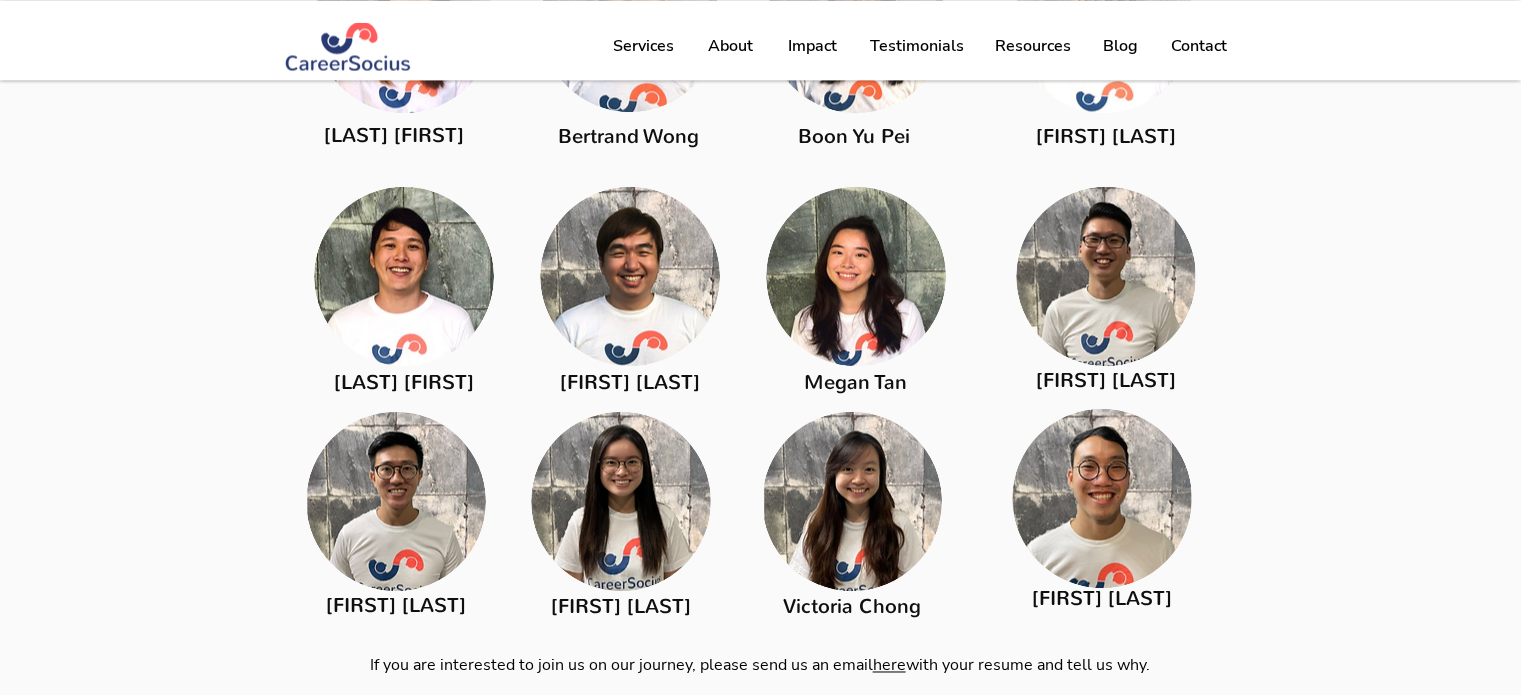 scroll, scrollTop: 3078, scrollLeft: 0, axis: vertical 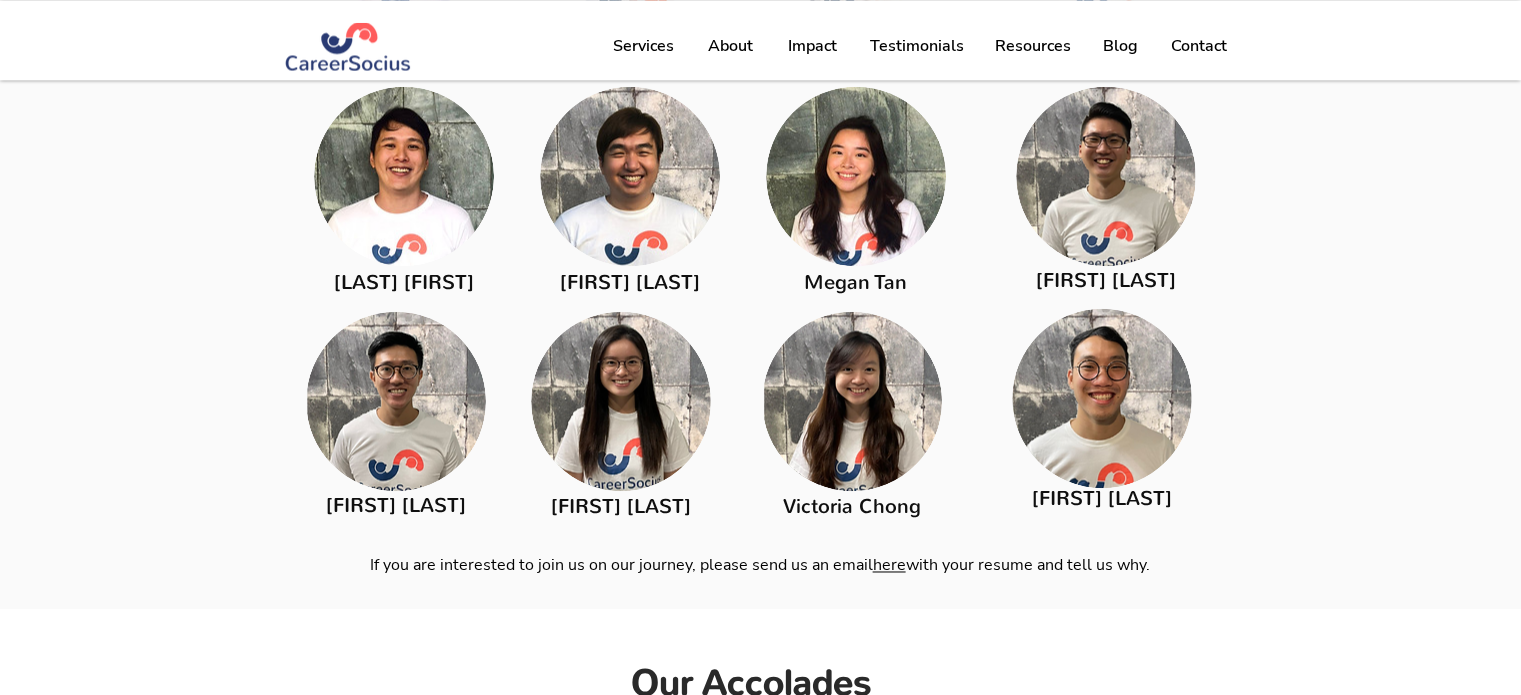 click at bounding box center [1106, 176] 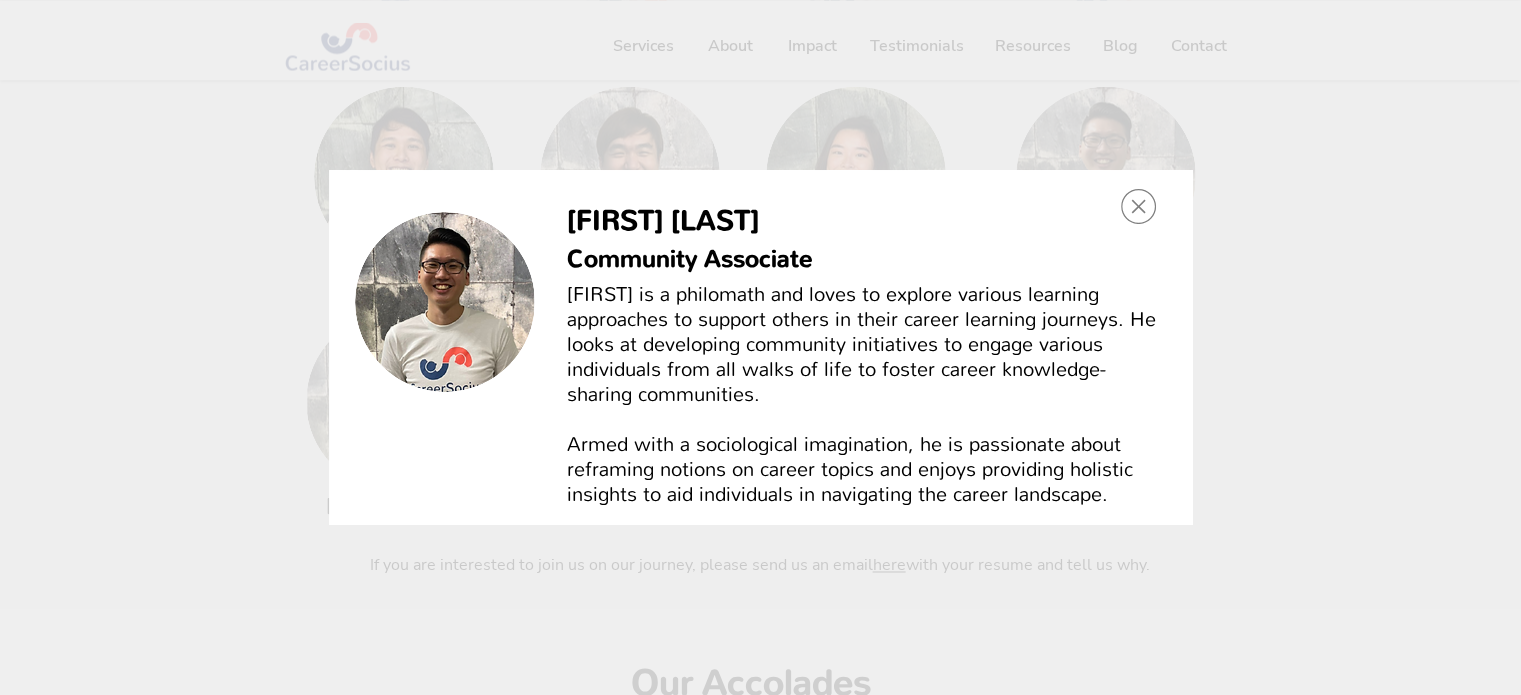 click on "[FIRST] [LAST]" at bounding box center [663, 220] 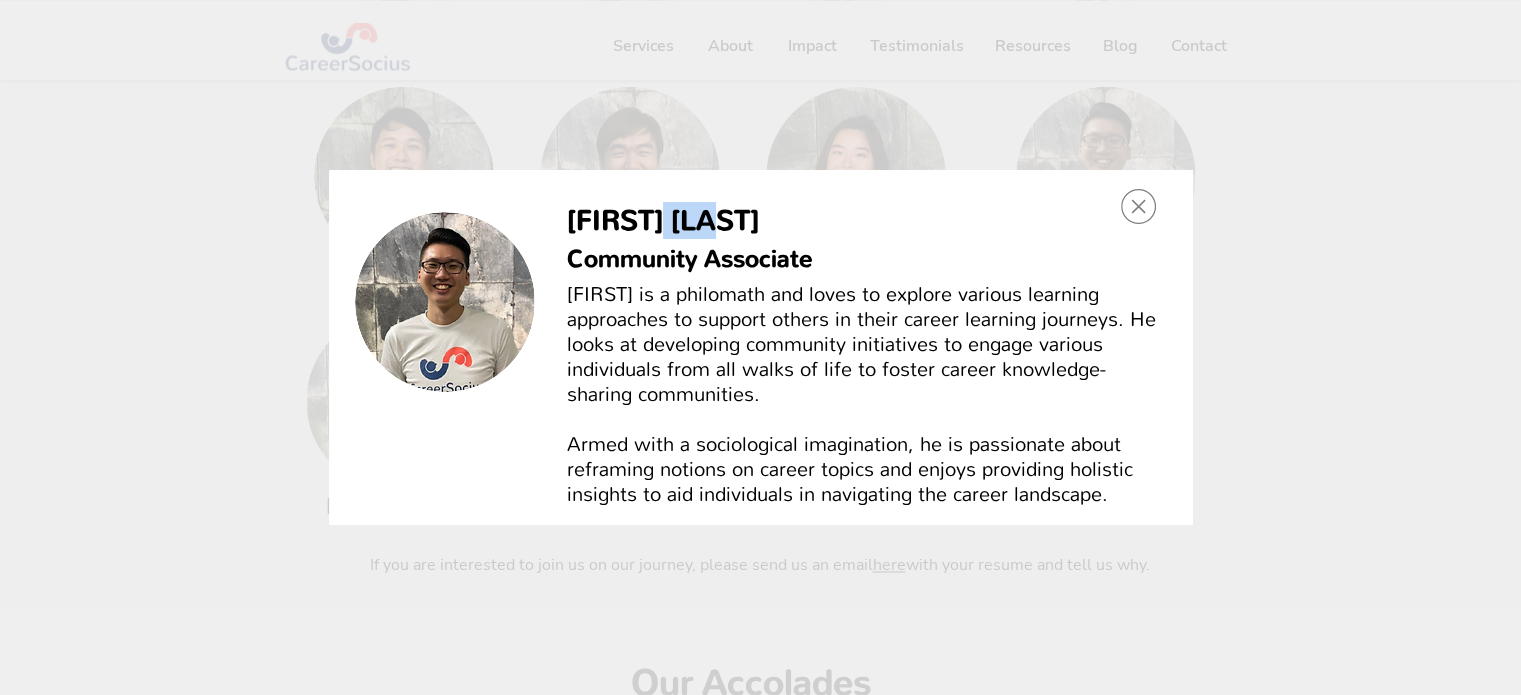 click on "[FIRST] [LAST]" at bounding box center (663, 220) 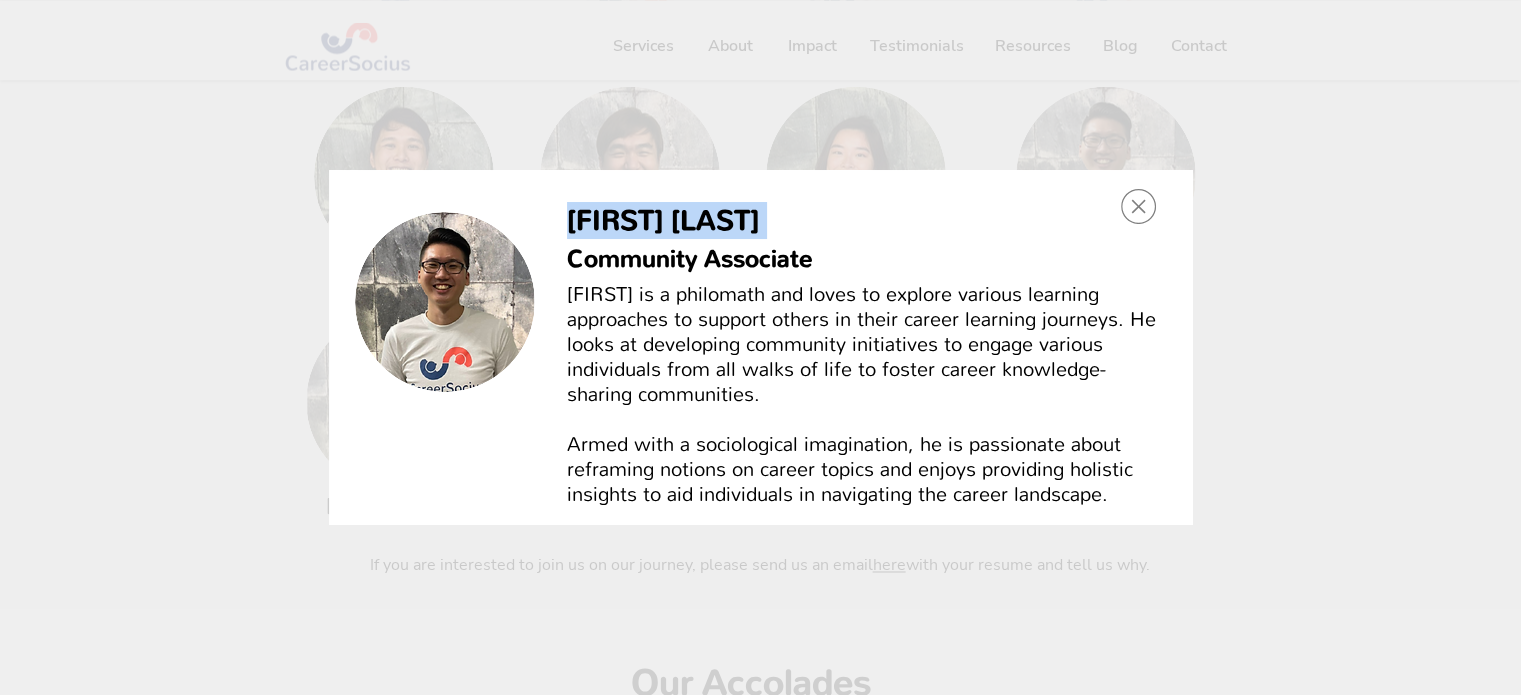 click on "[FIRST] [LAST]" at bounding box center (663, 220) 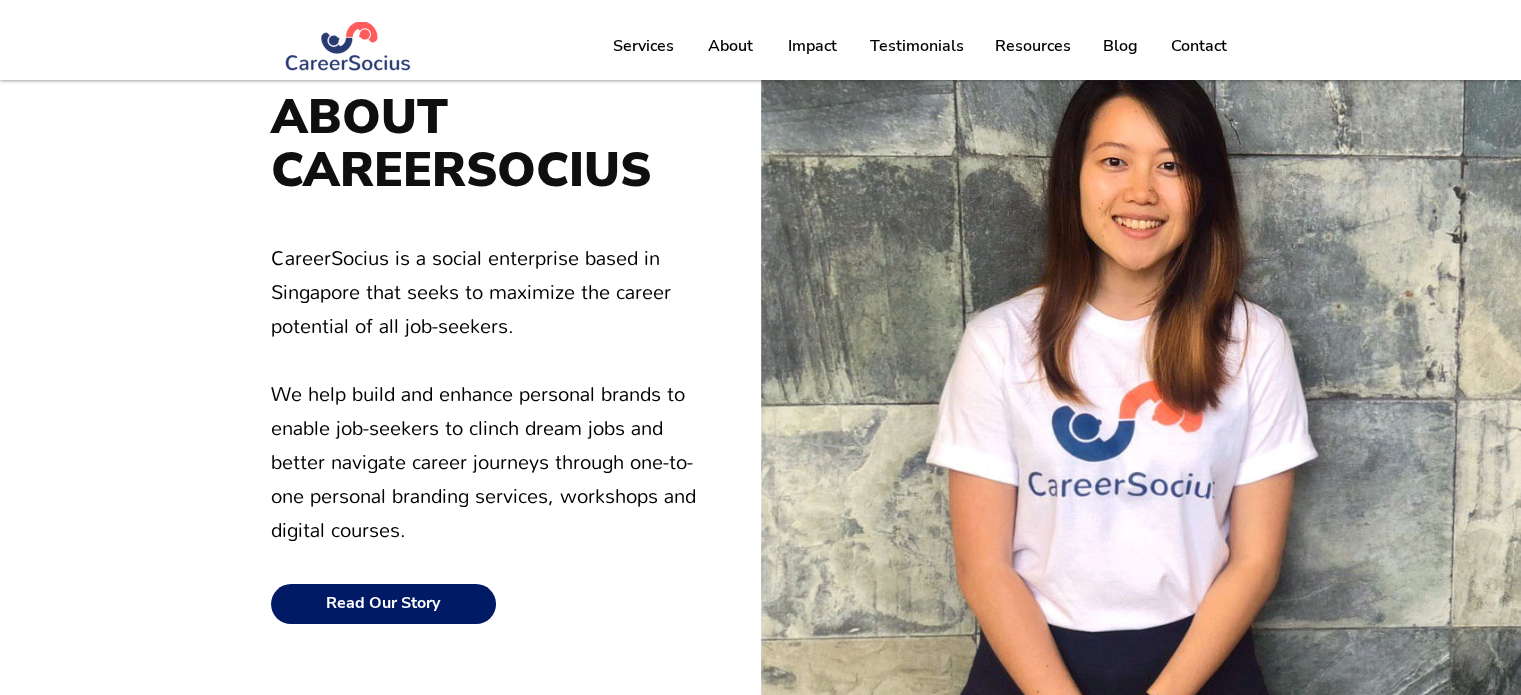 scroll, scrollTop: 0, scrollLeft: 0, axis: both 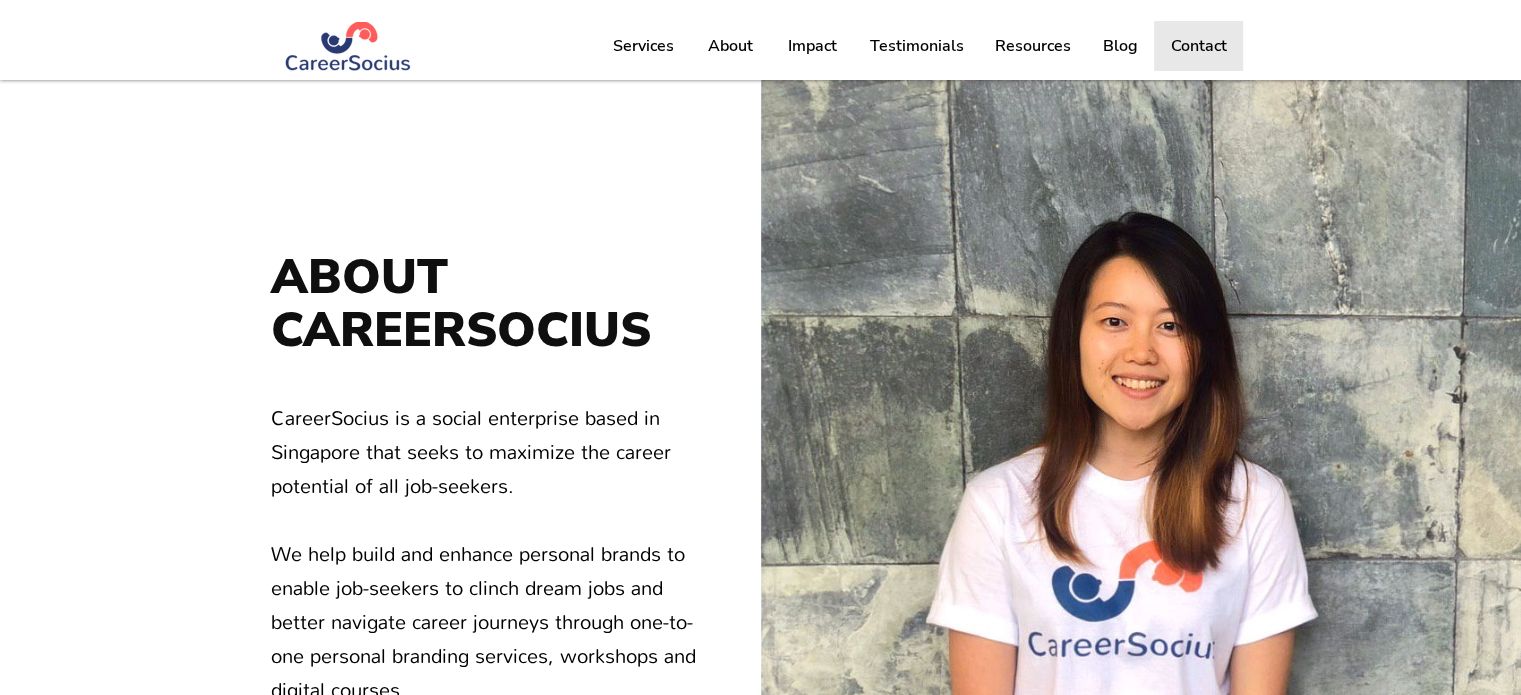 click on "Contact" at bounding box center [1199, 46] 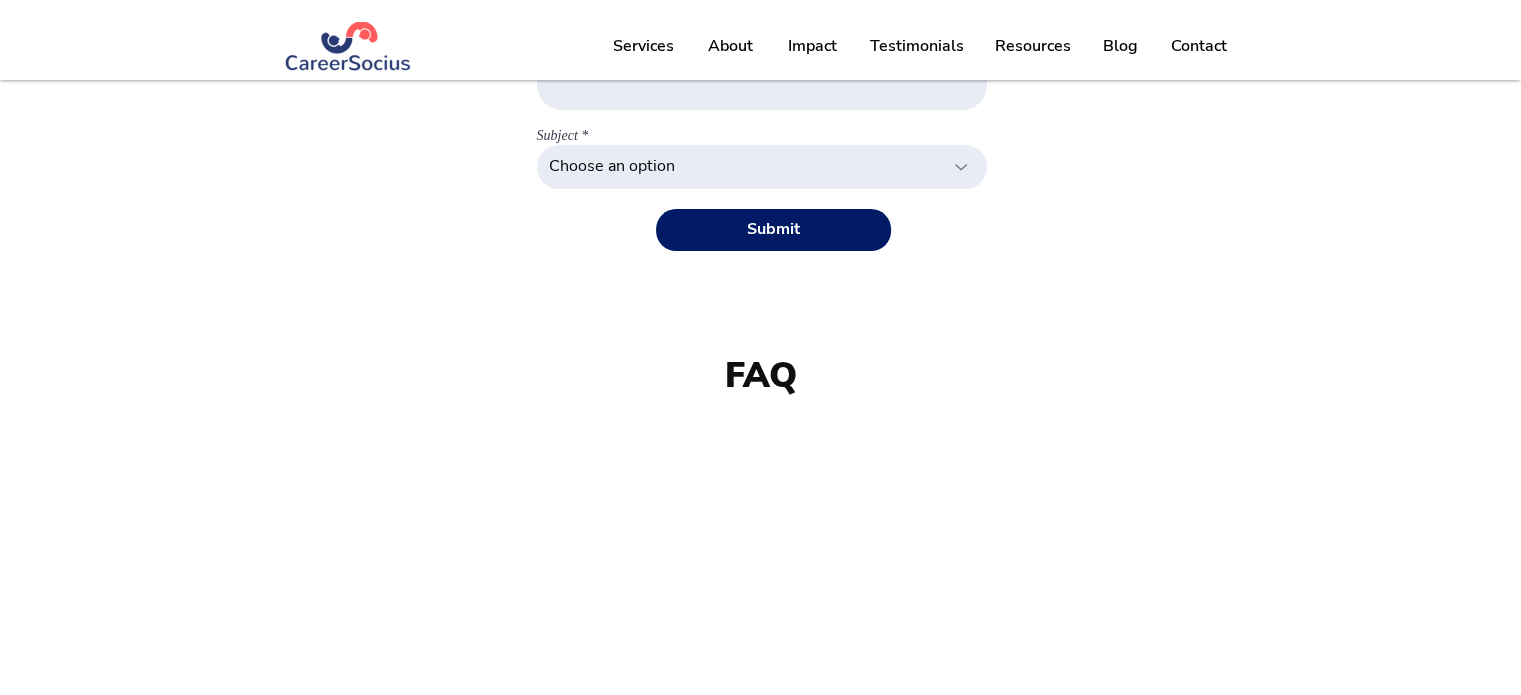 scroll, scrollTop: 0, scrollLeft: 0, axis: both 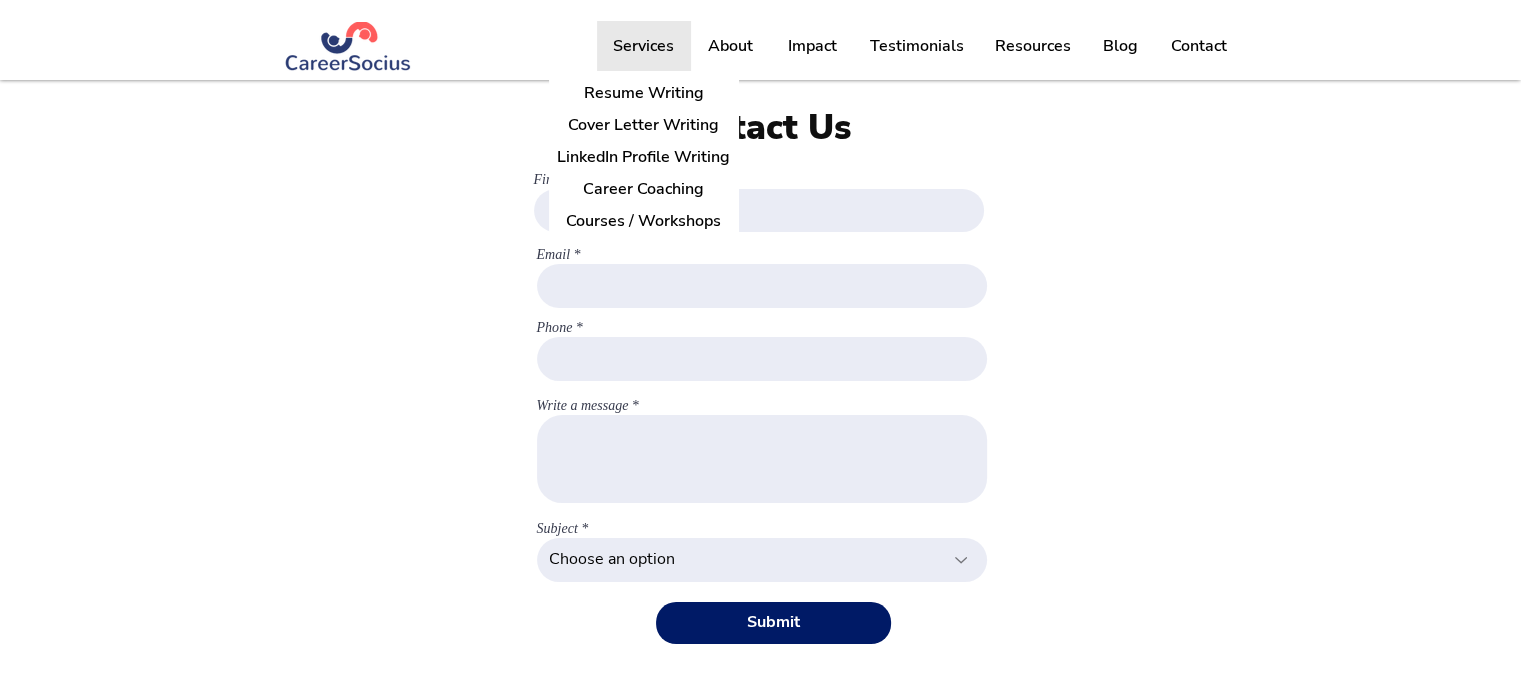 click on "Services" at bounding box center [643, 46] 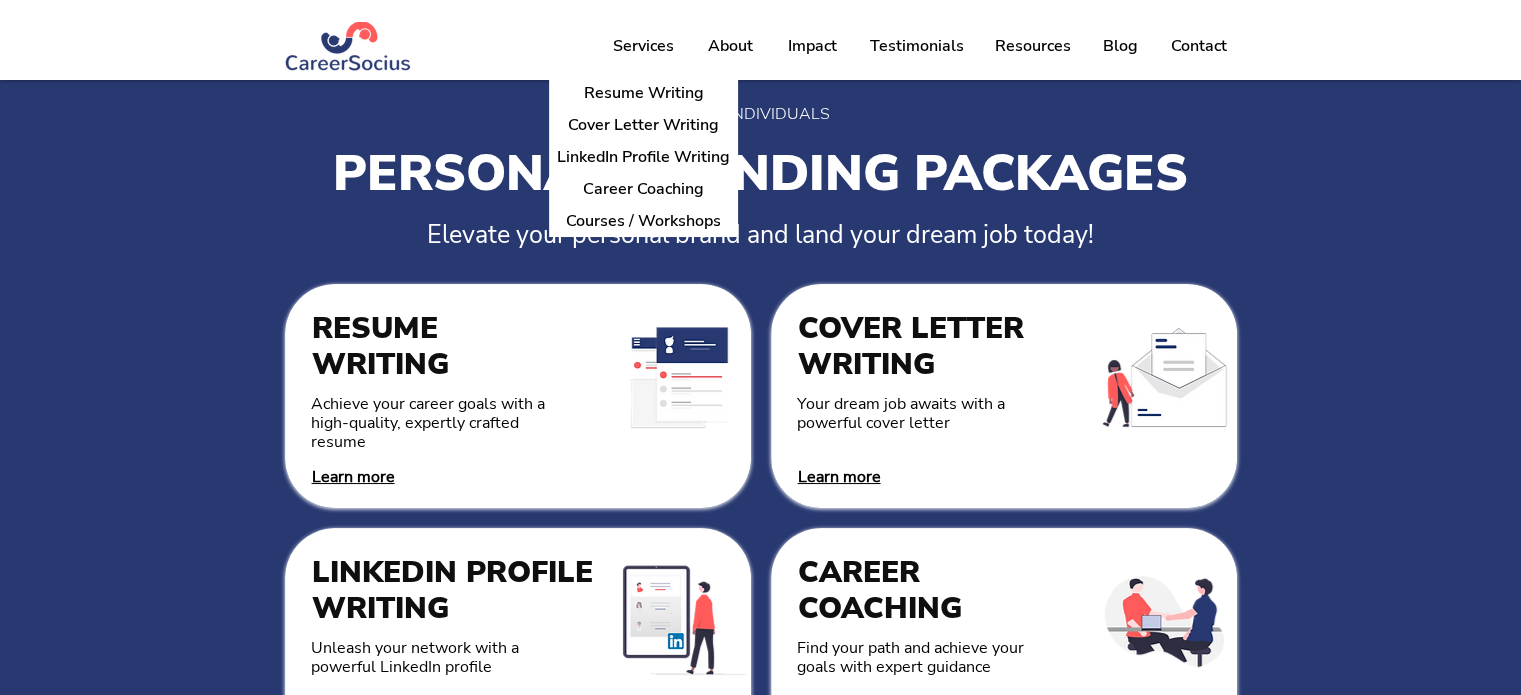 click on "PERSONAL BRANDING PACKAGES" at bounding box center (760, 173) 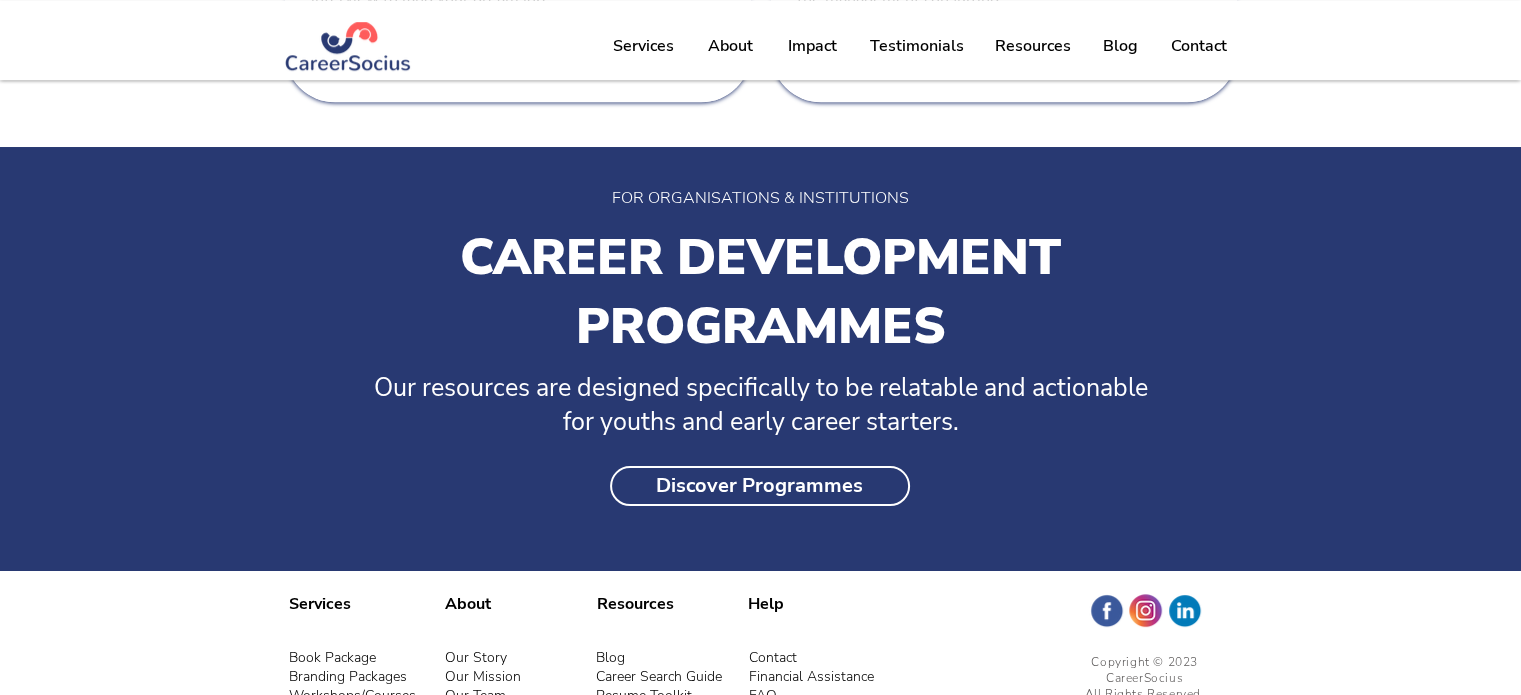 scroll, scrollTop: 1415, scrollLeft: 0, axis: vertical 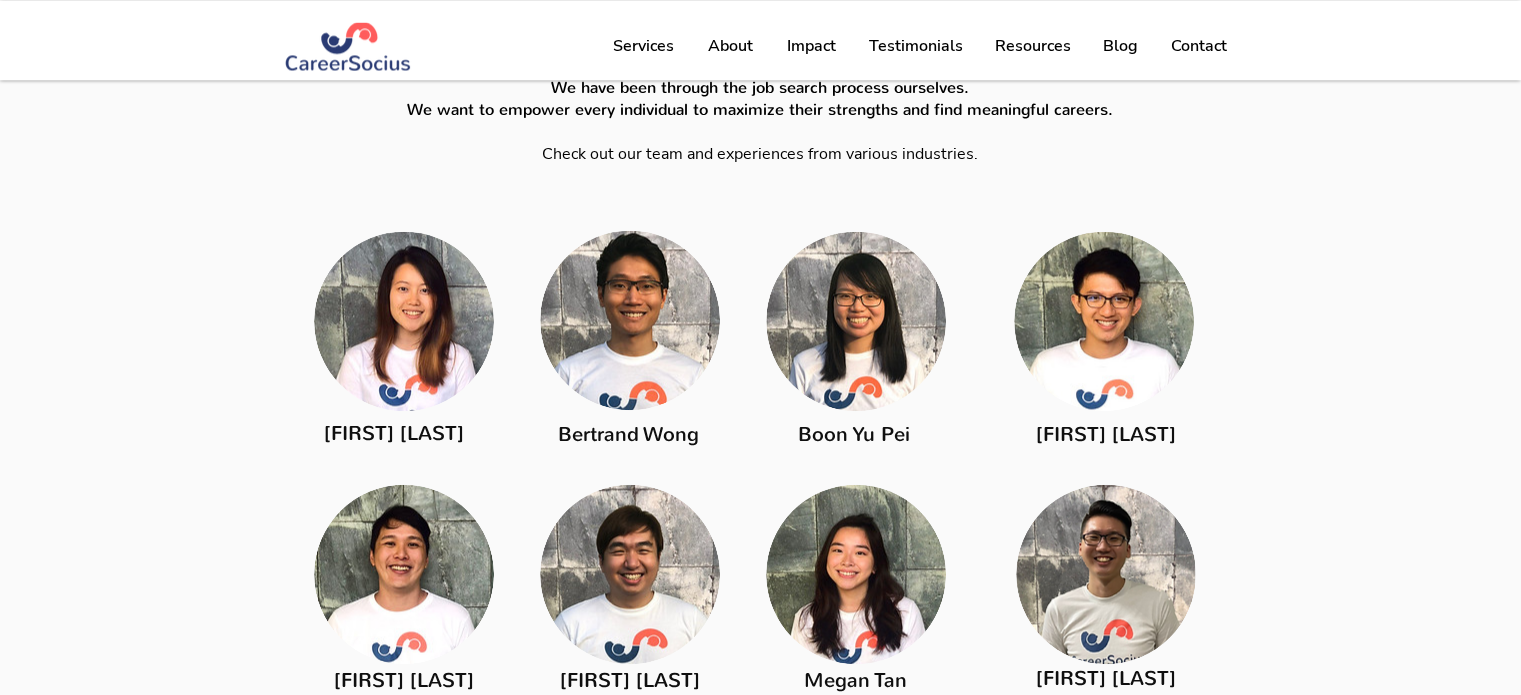 click at bounding box center [404, 321] 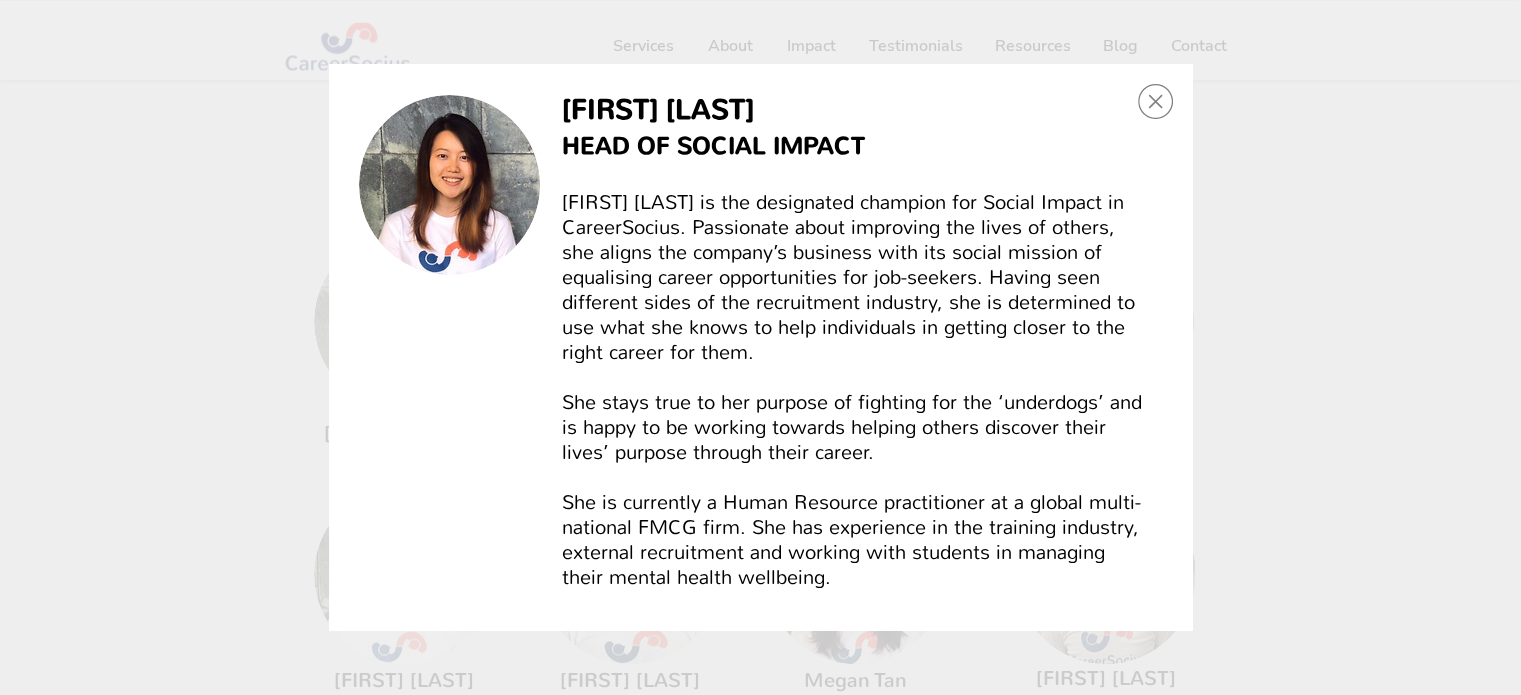 click at bounding box center [760, 347] 